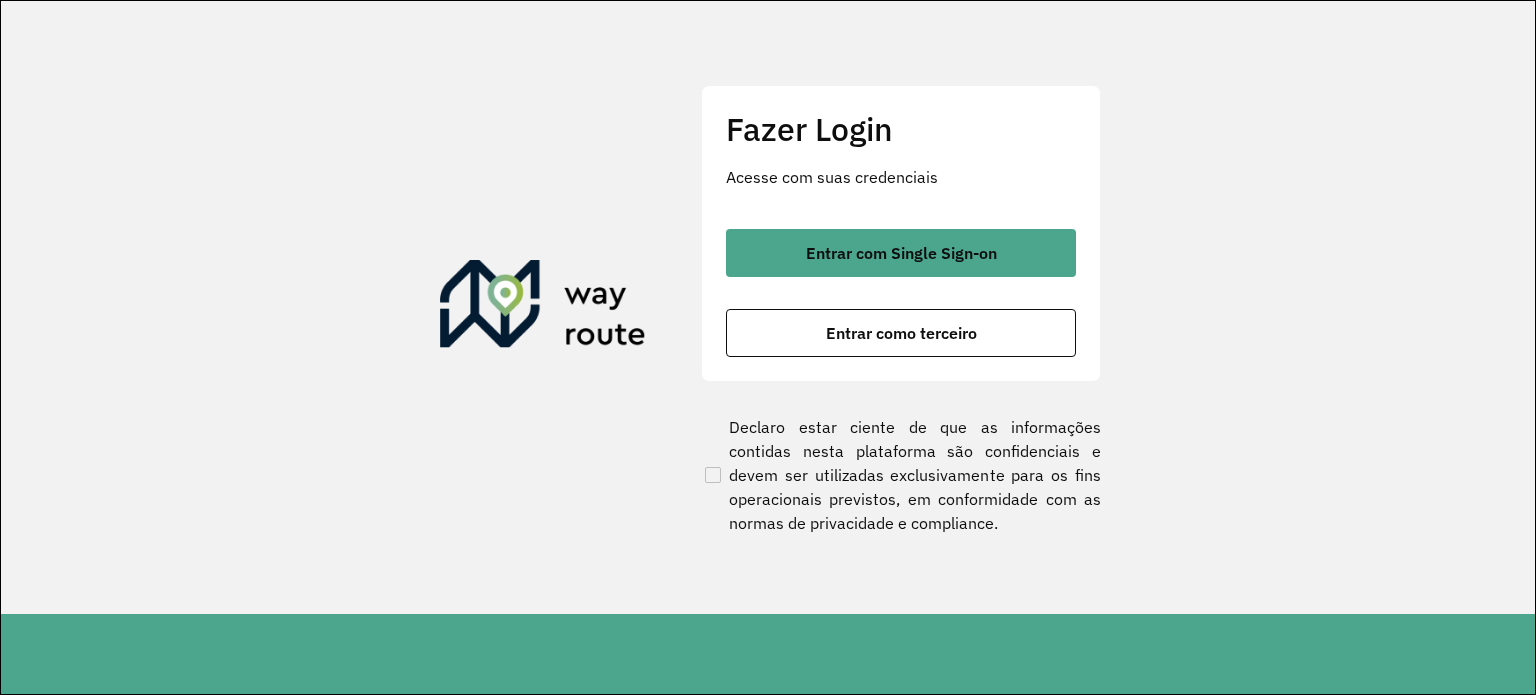 scroll, scrollTop: 0, scrollLeft: 0, axis: both 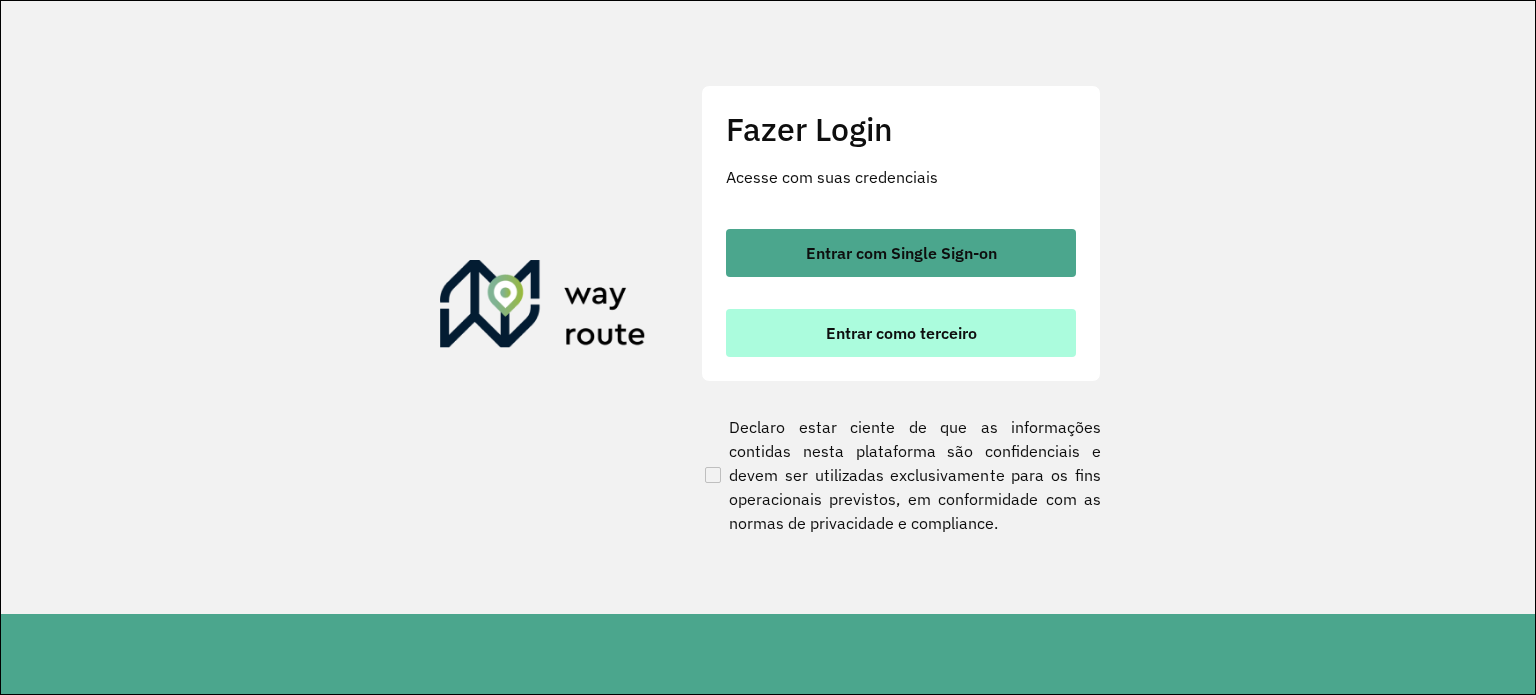 click on "Entrar como terceiro" at bounding box center (901, 333) 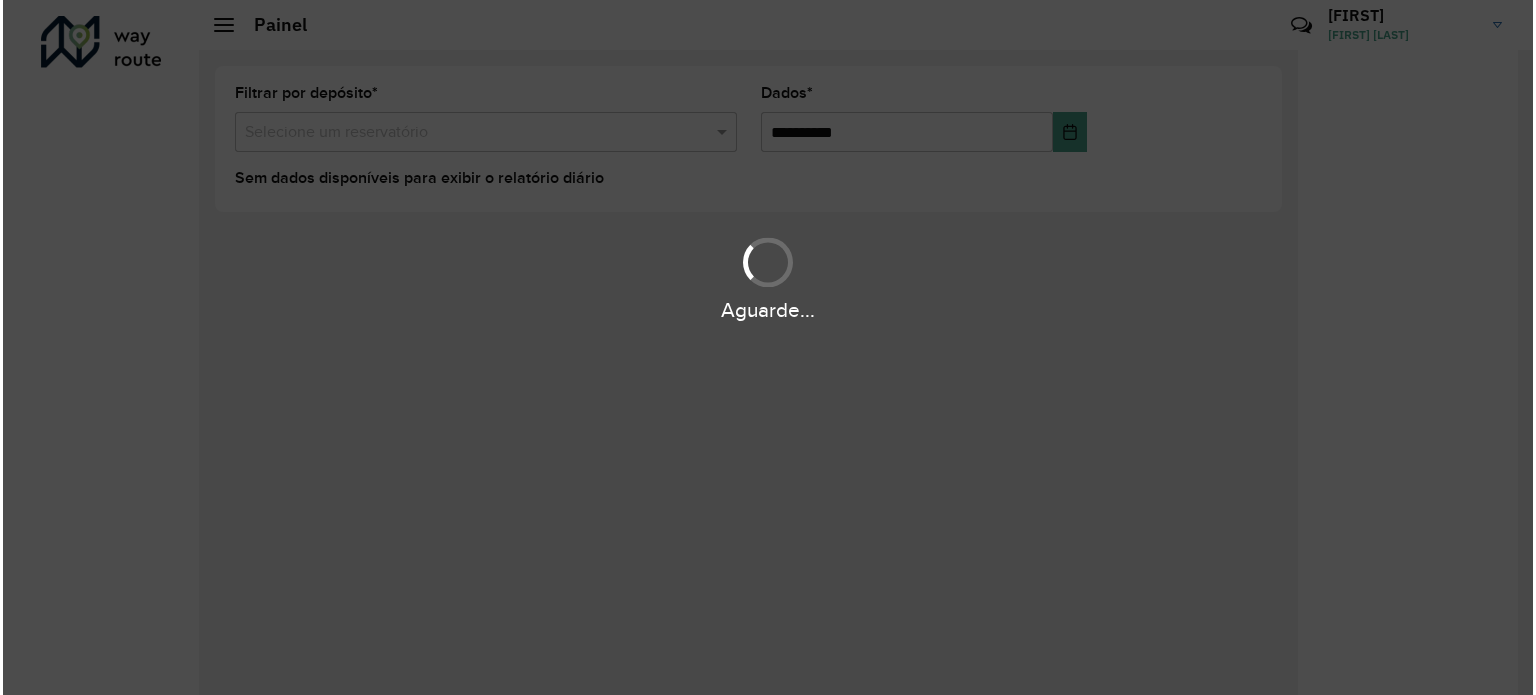 scroll, scrollTop: 0, scrollLeft: 0, axis: both 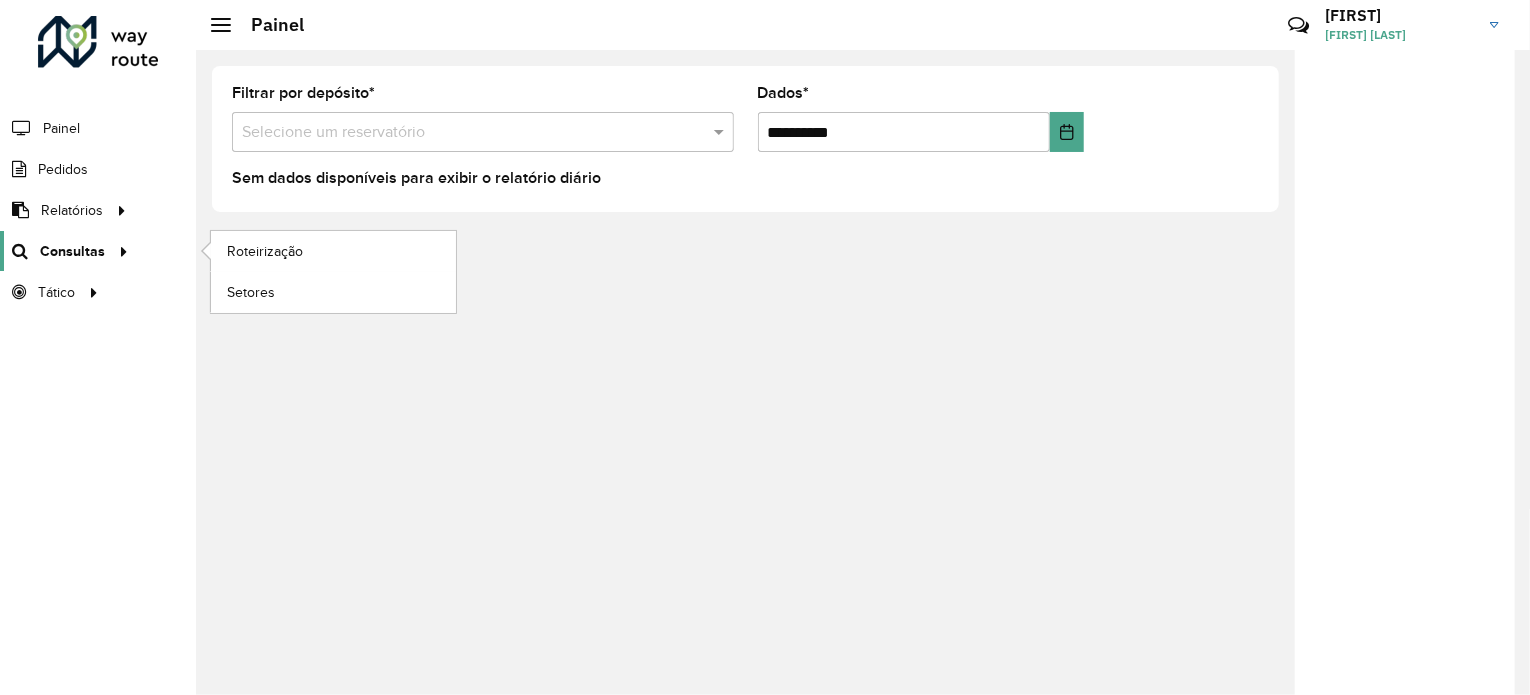click on "Consultas" 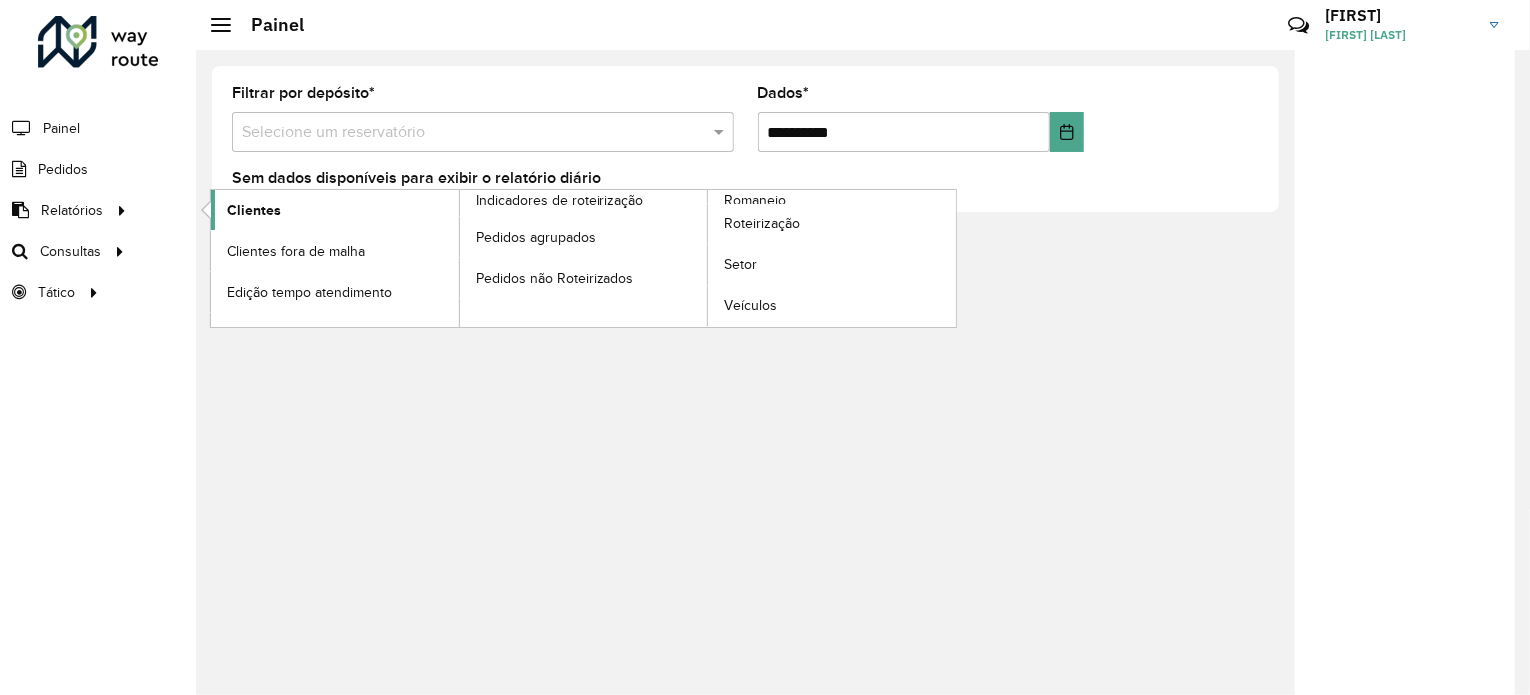 click on "Clientes" 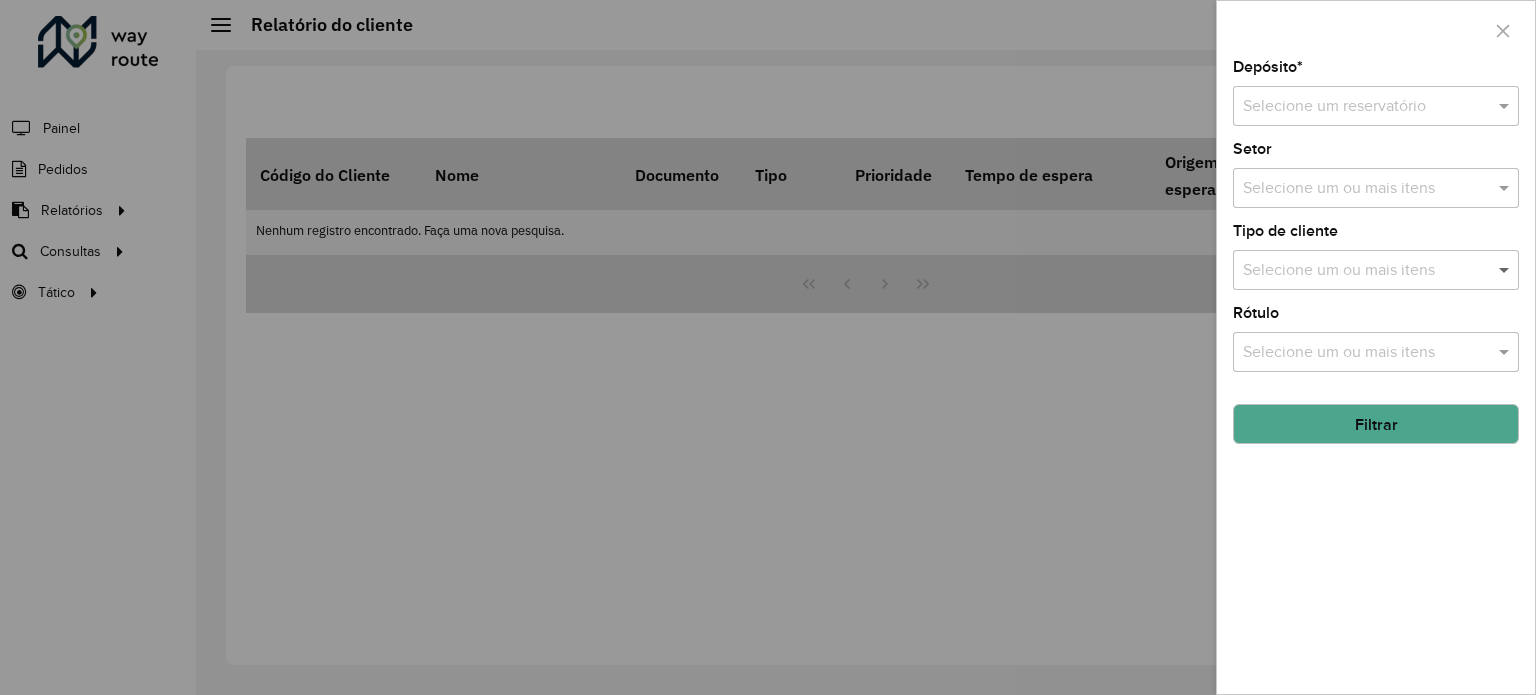 click at bounding box center [1506, 270] 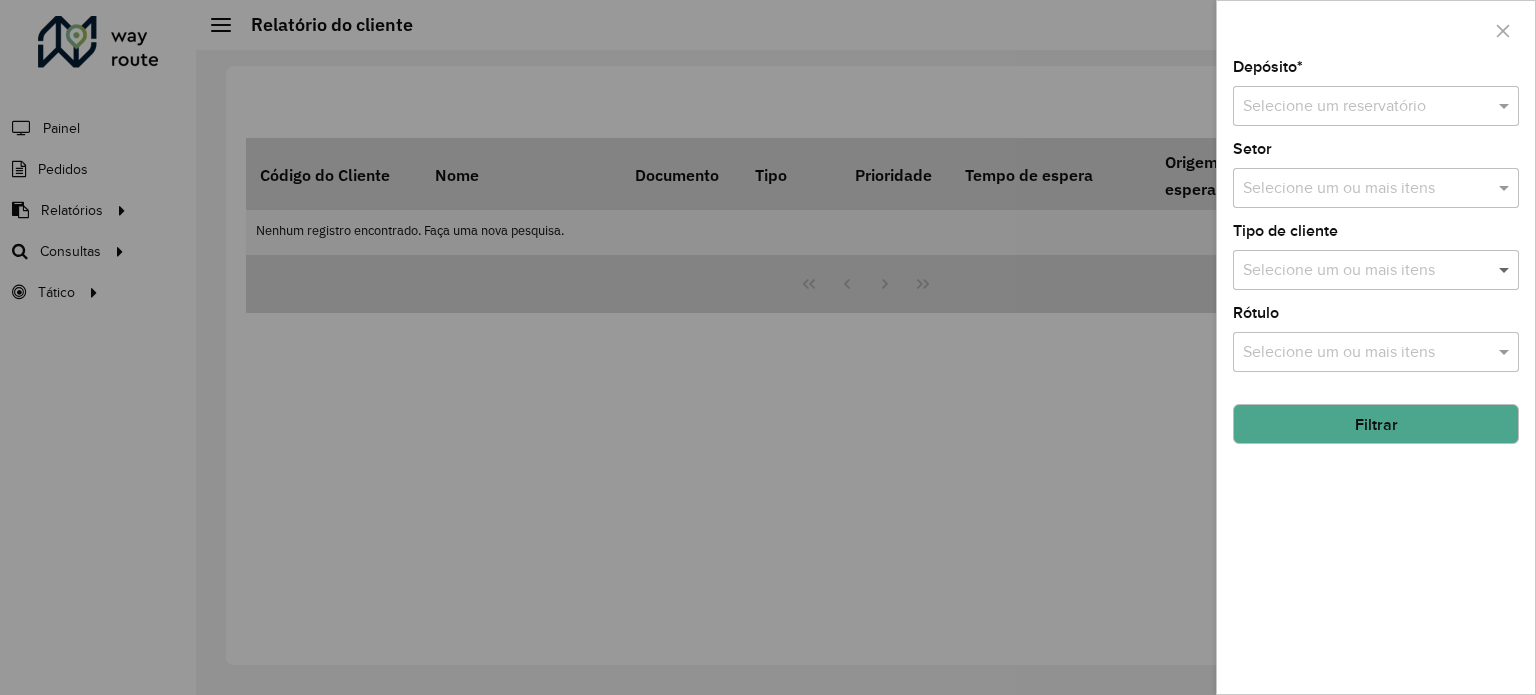 click at bounding box center [1506, 270] 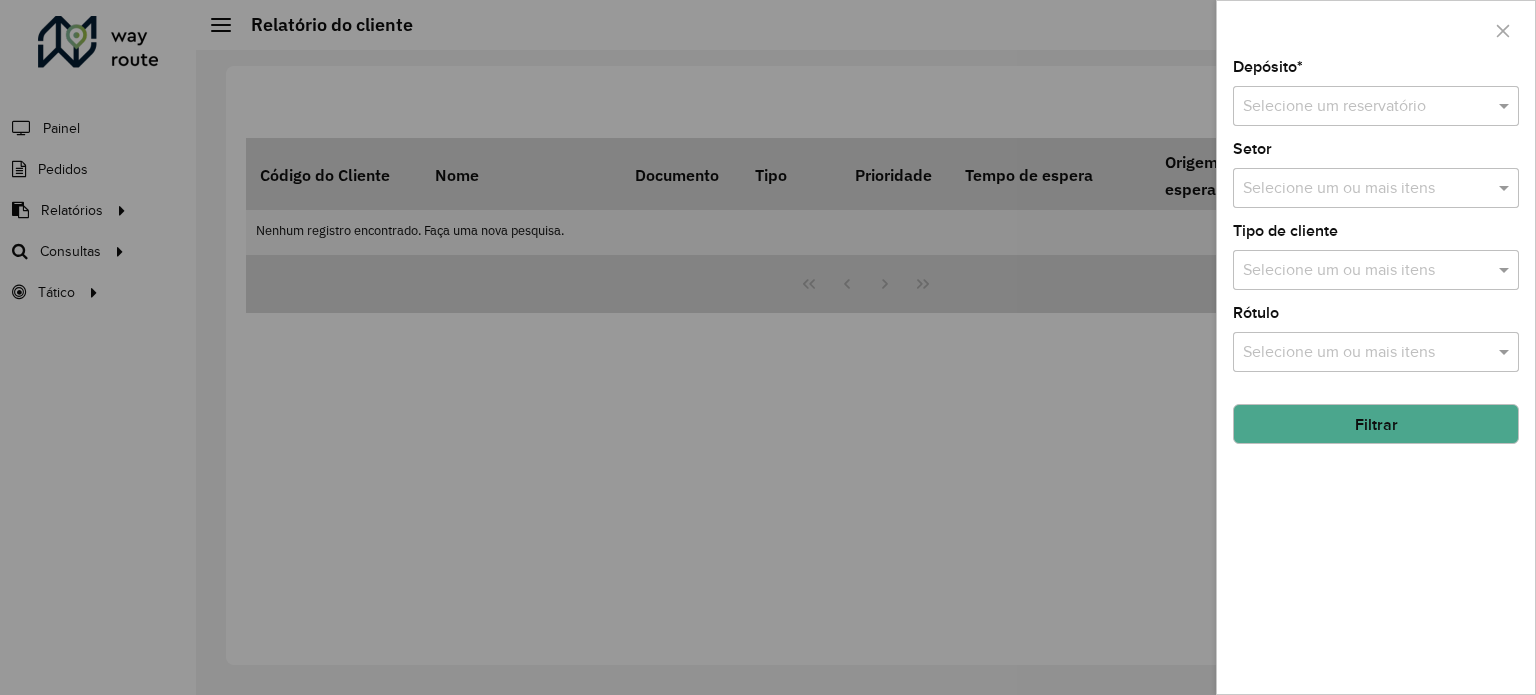 click at bounding box center [1356, 107] 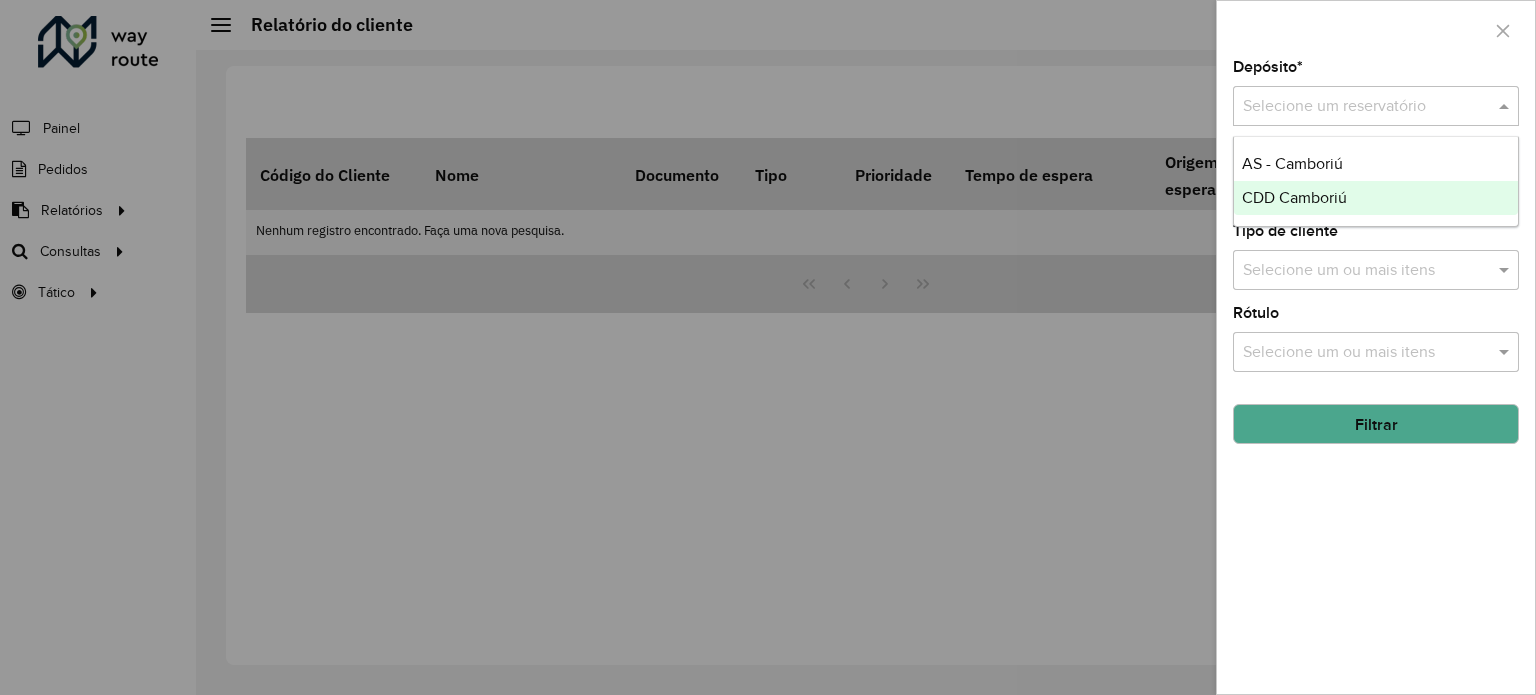 click on "CDD Camboriú" at bounding box center [1294, 197] 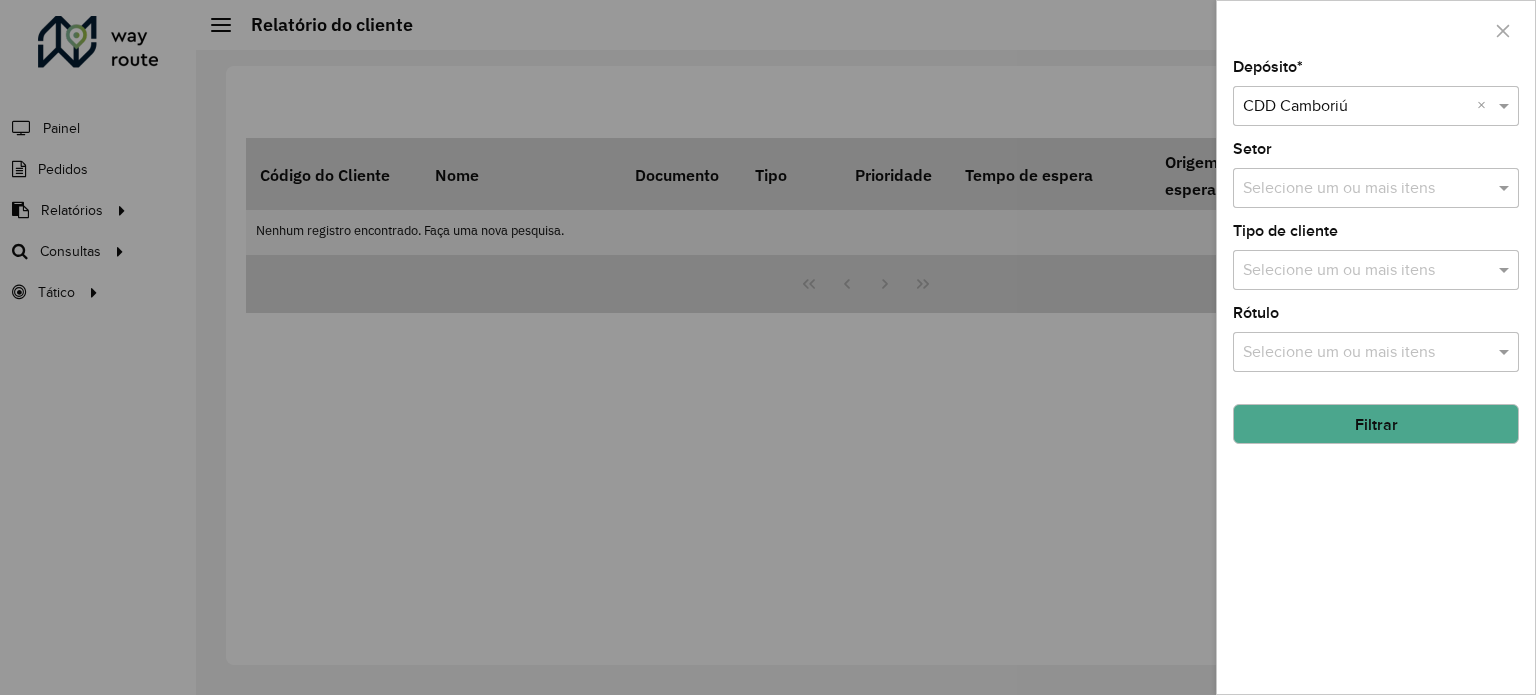 click at bounding box center (1366, 271) 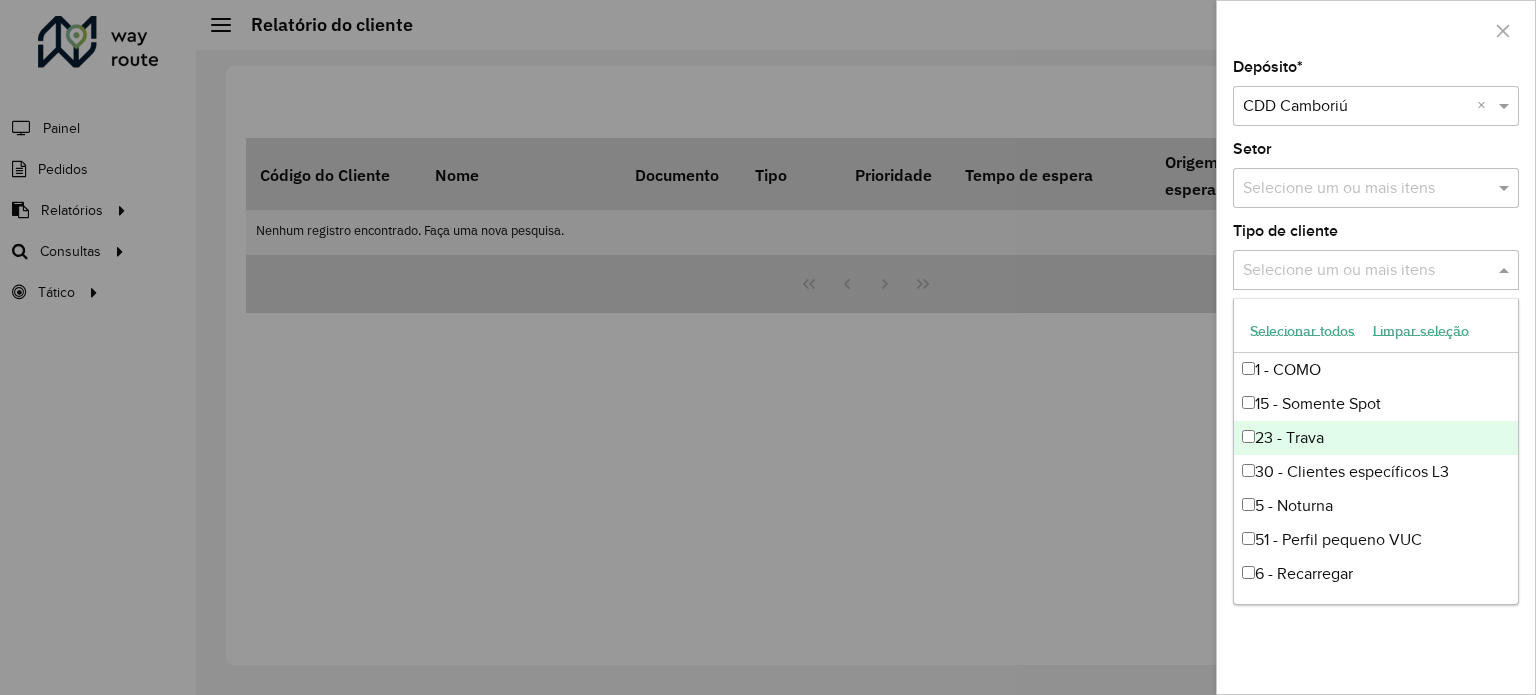 click on "23 - Trava" at bounding box center (1289, 437) 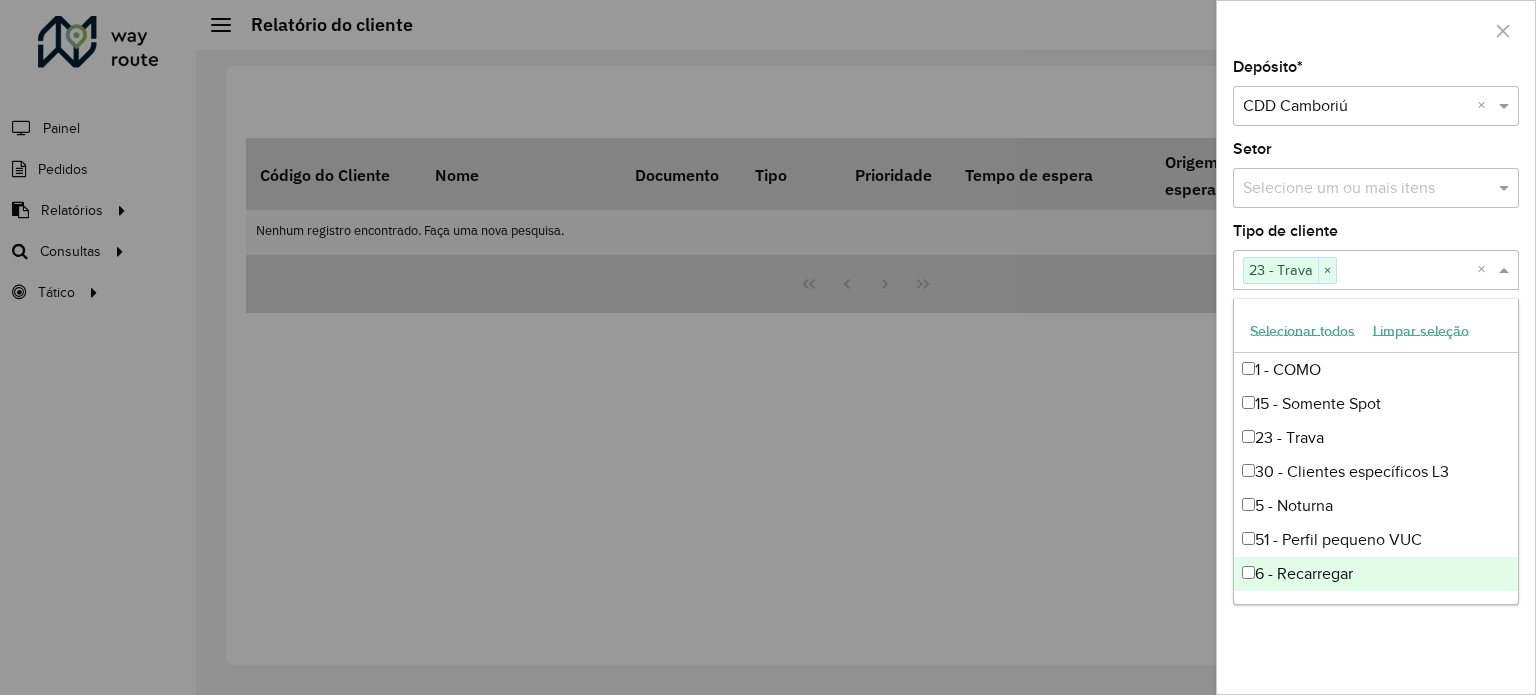 click on "Depósito  * Selecione um reservatório × CDD Camboriú × Setor Selecione um ou mais itens Tipo de cliente Selecione um ou mais itens 23 - Trava × × Rótulo Selecione um ou mais itens Filtrar" 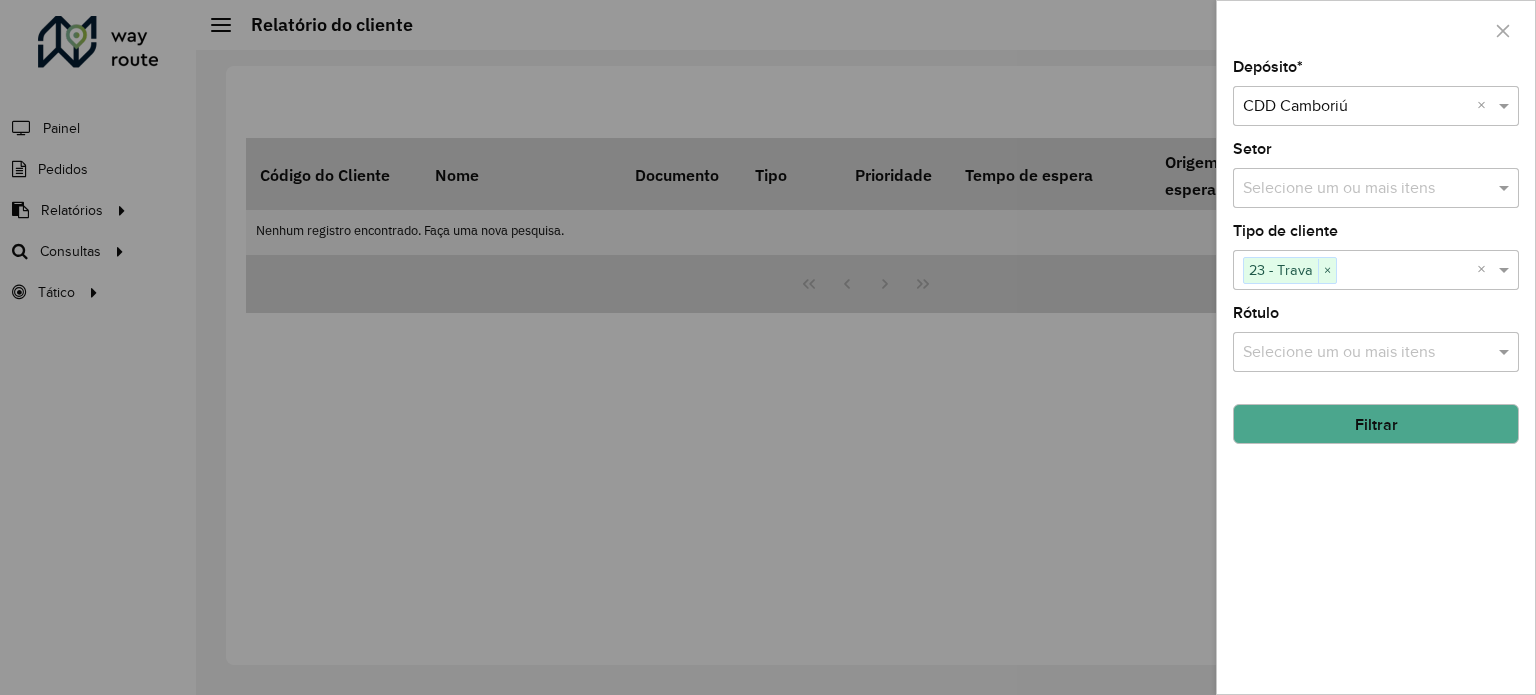 click on "Filtrar" 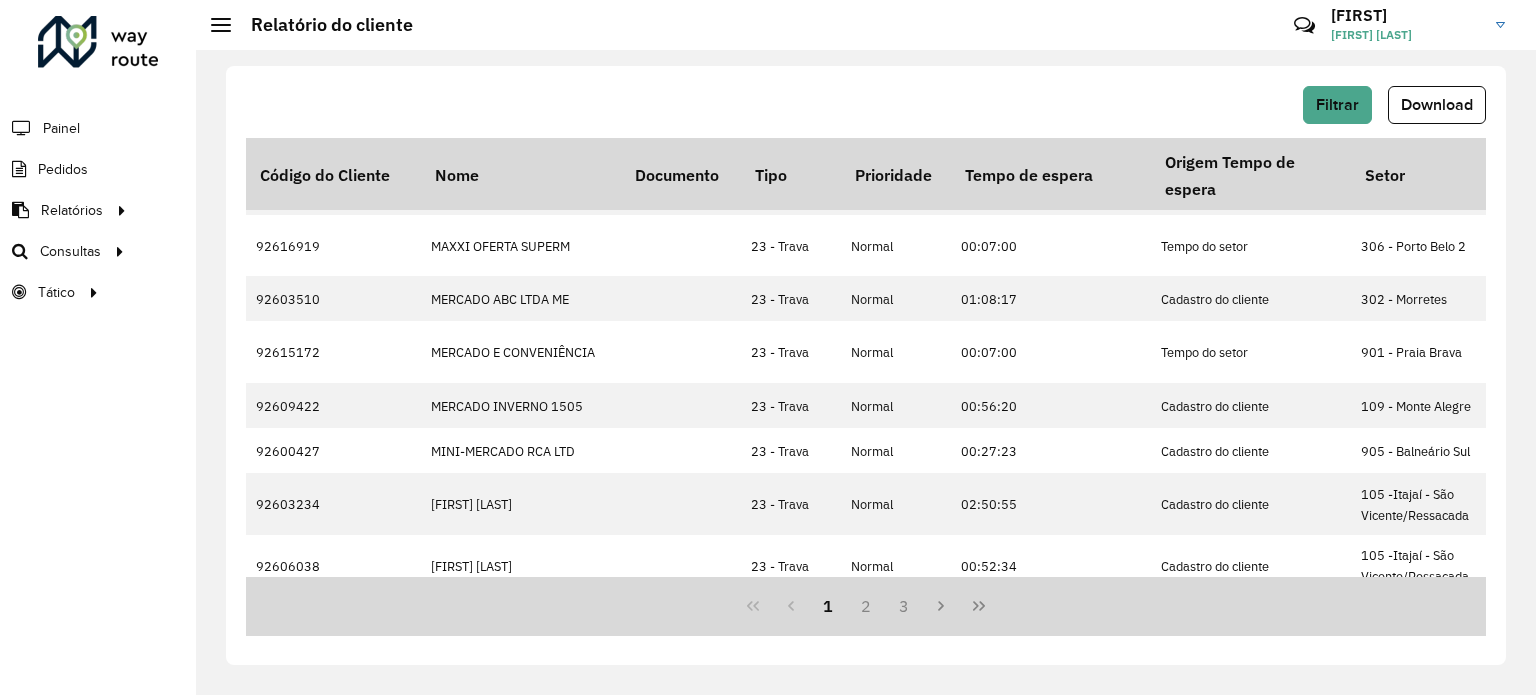 scroll, scrollTop: 662, scrollLeft: 0, axis: vertical 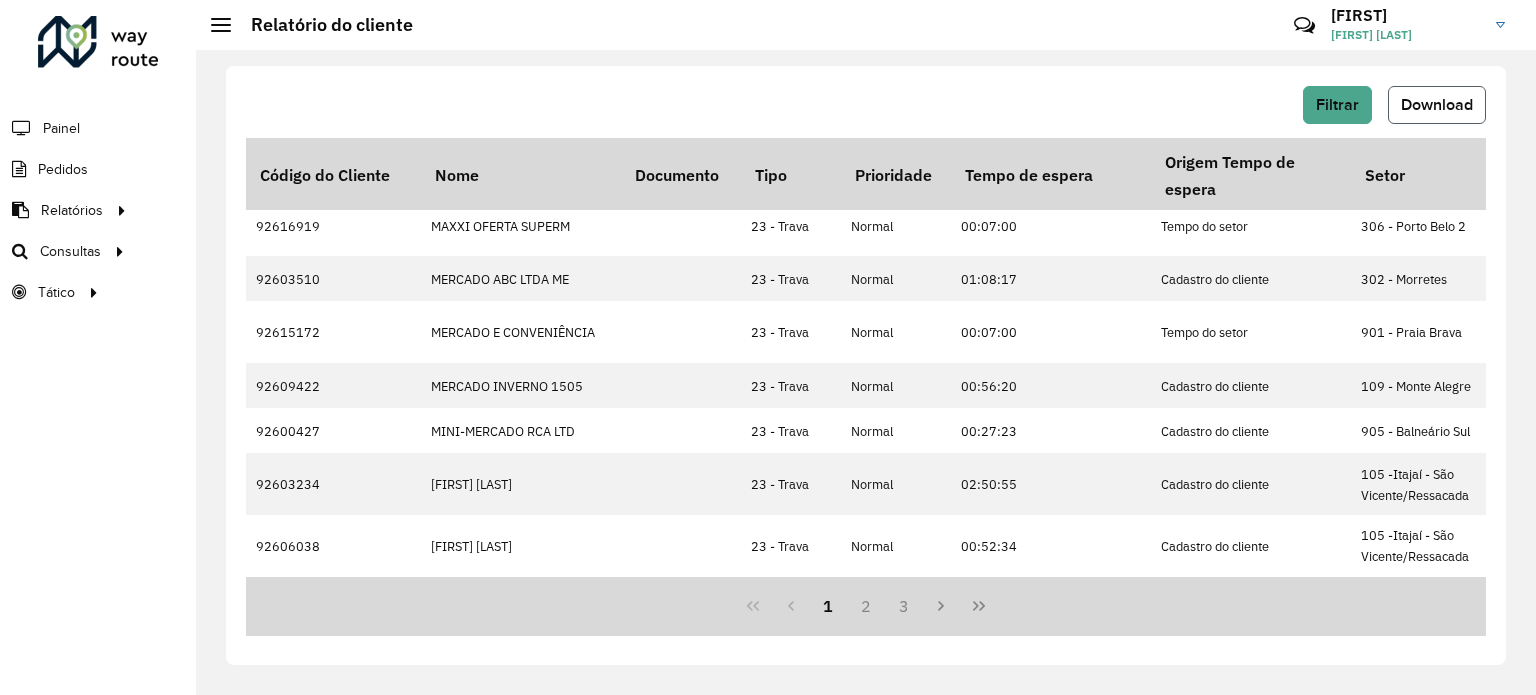 click on "Download" 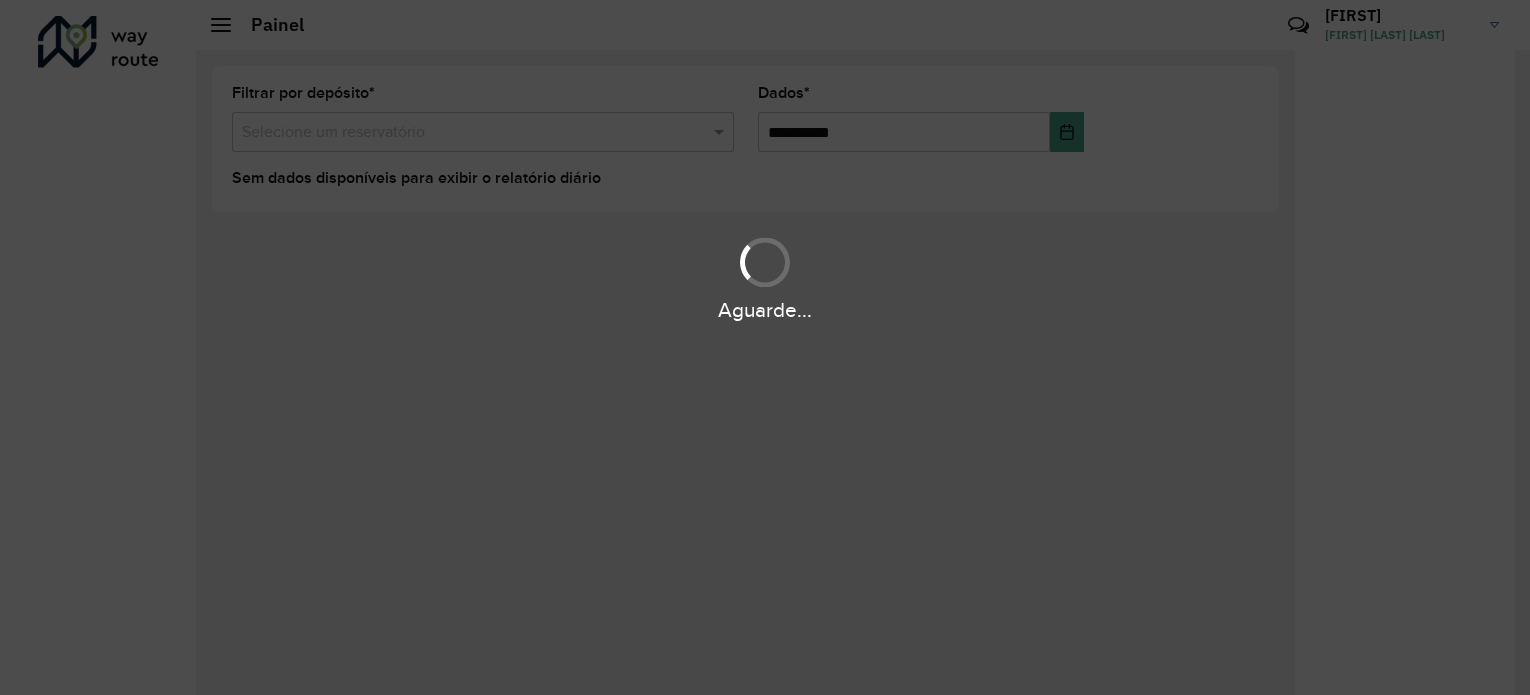 scroll, scrollTop: 0, scrollLeft: 0, axis: both 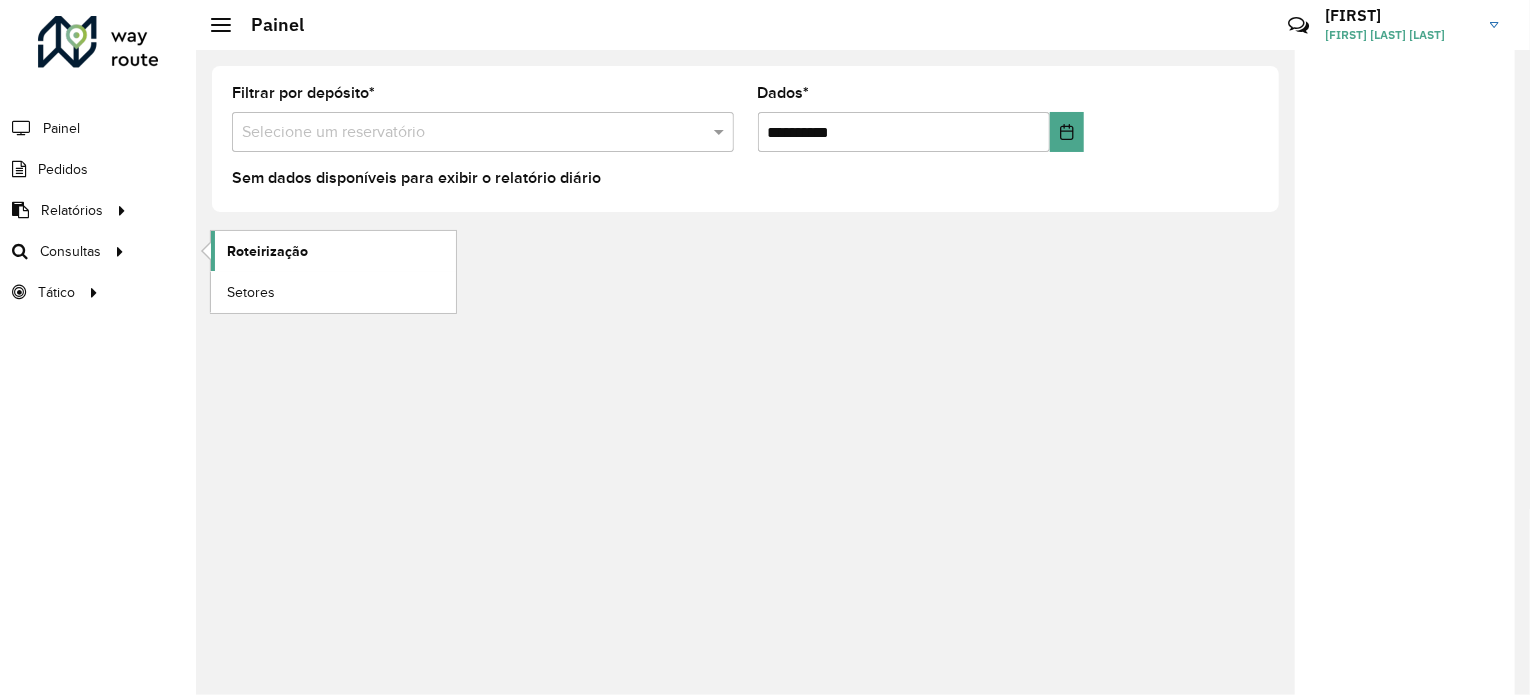 click on "Roteirização" 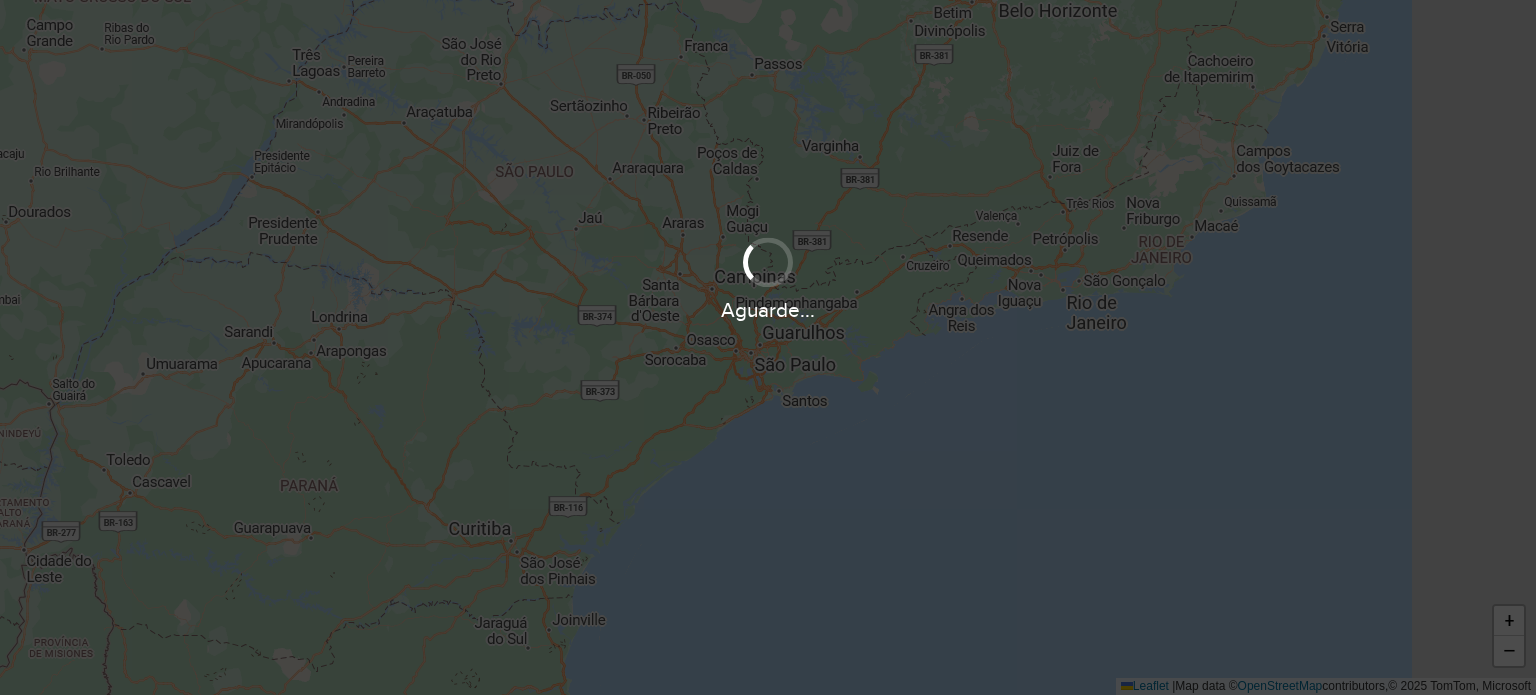 scroll, scrollTop: 0, scrollLeft: 0, axis: both 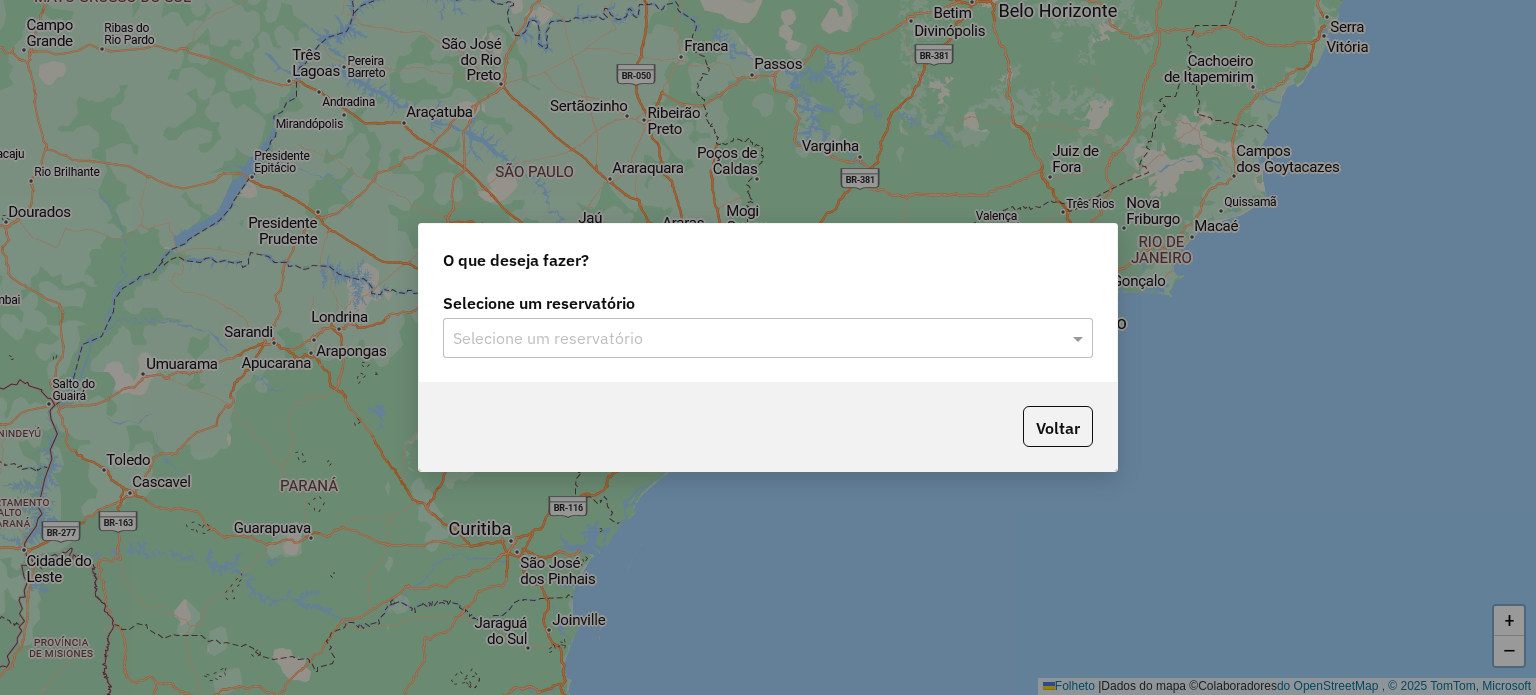 click on "Selecione um reservatório" 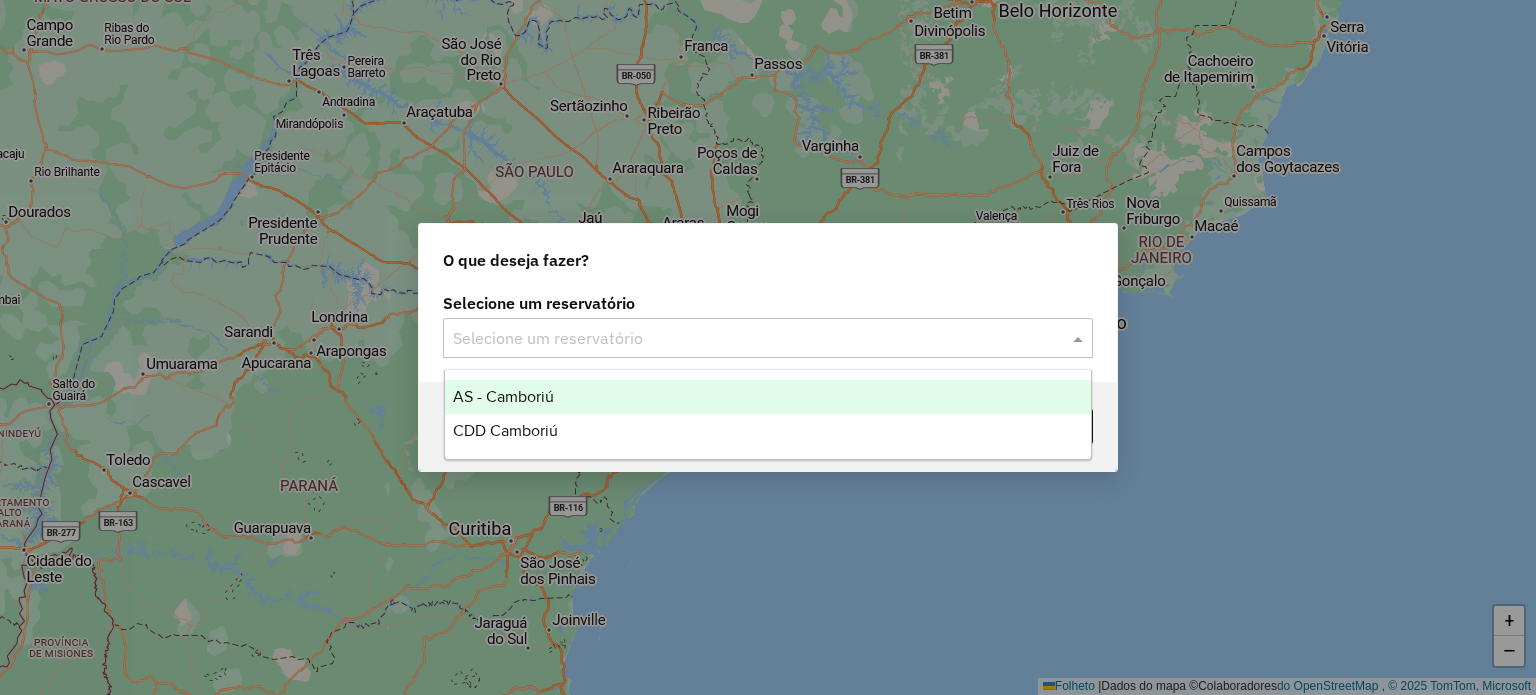 click 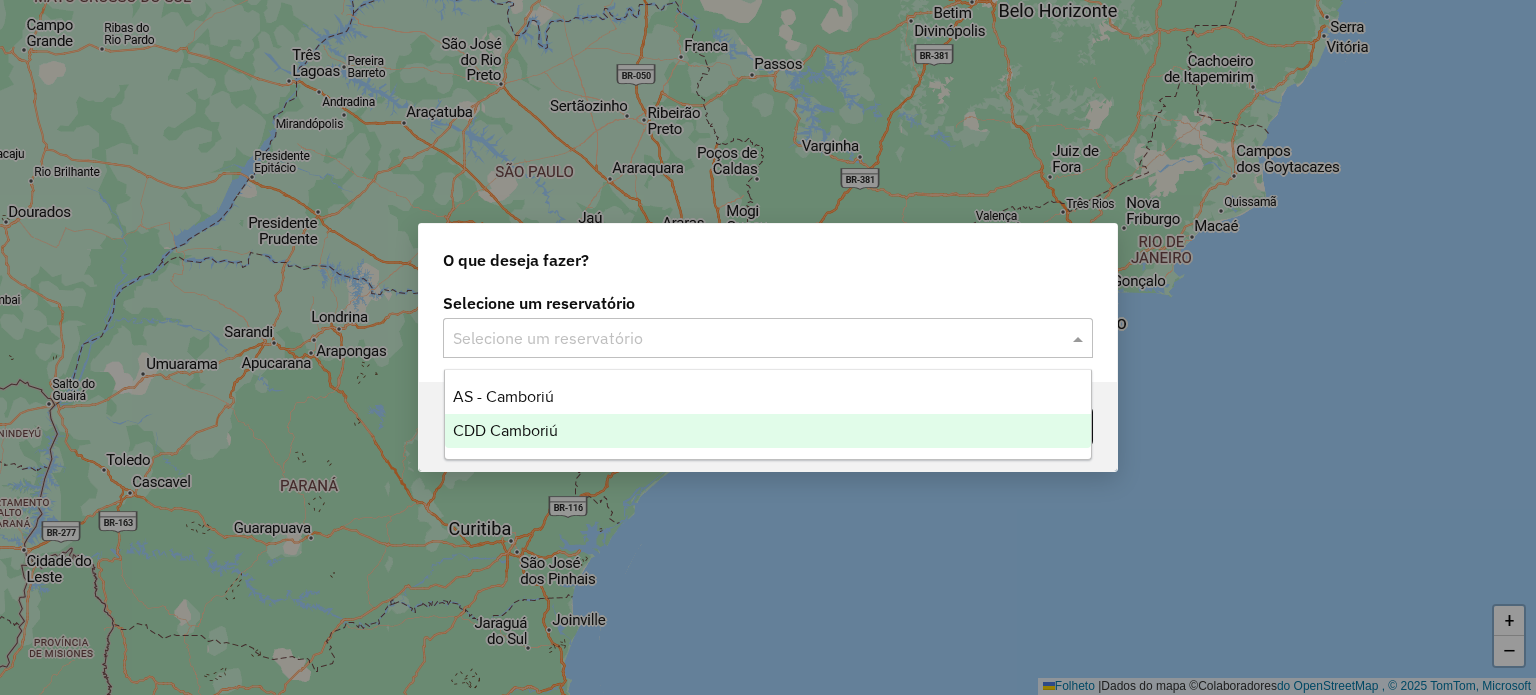 click on "CDD Camboriú" at bounding box center (768, 431) 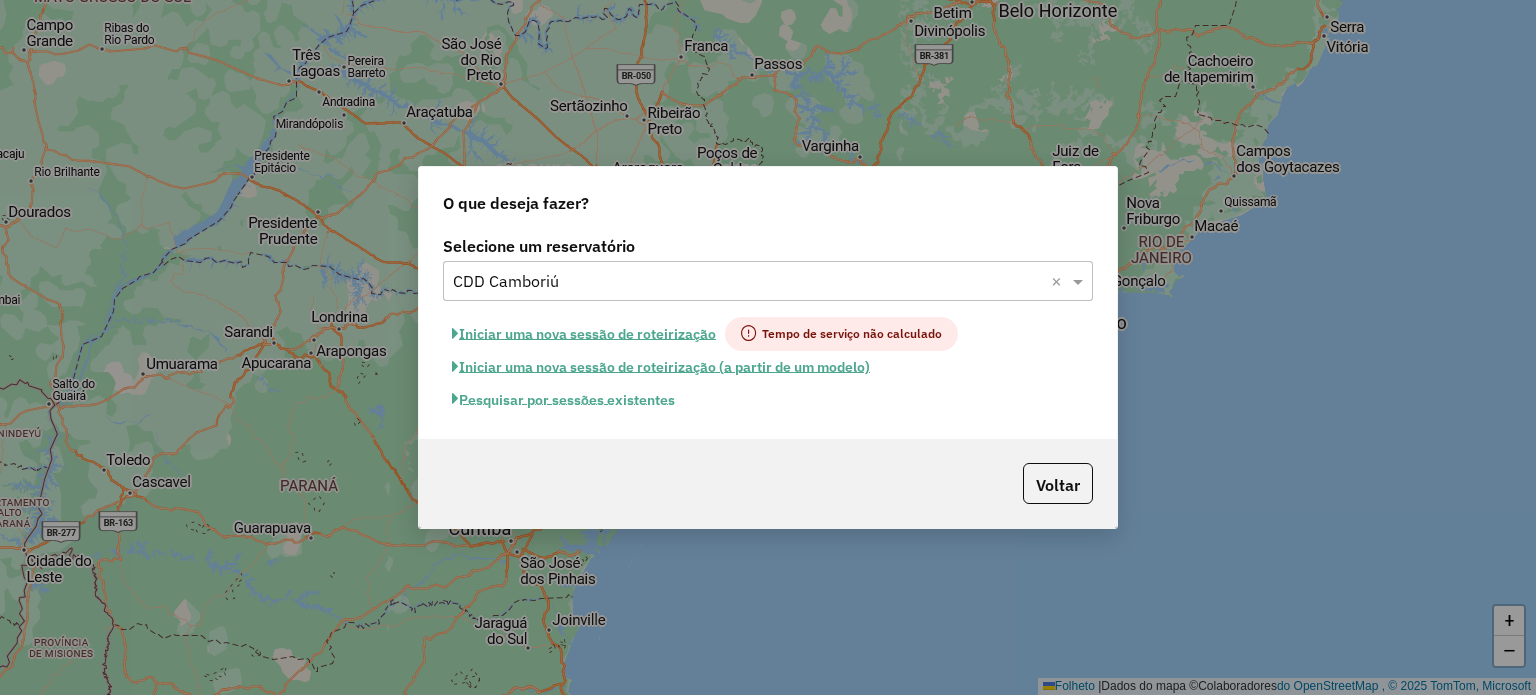 click on "Pesquisar por sessões existentes" 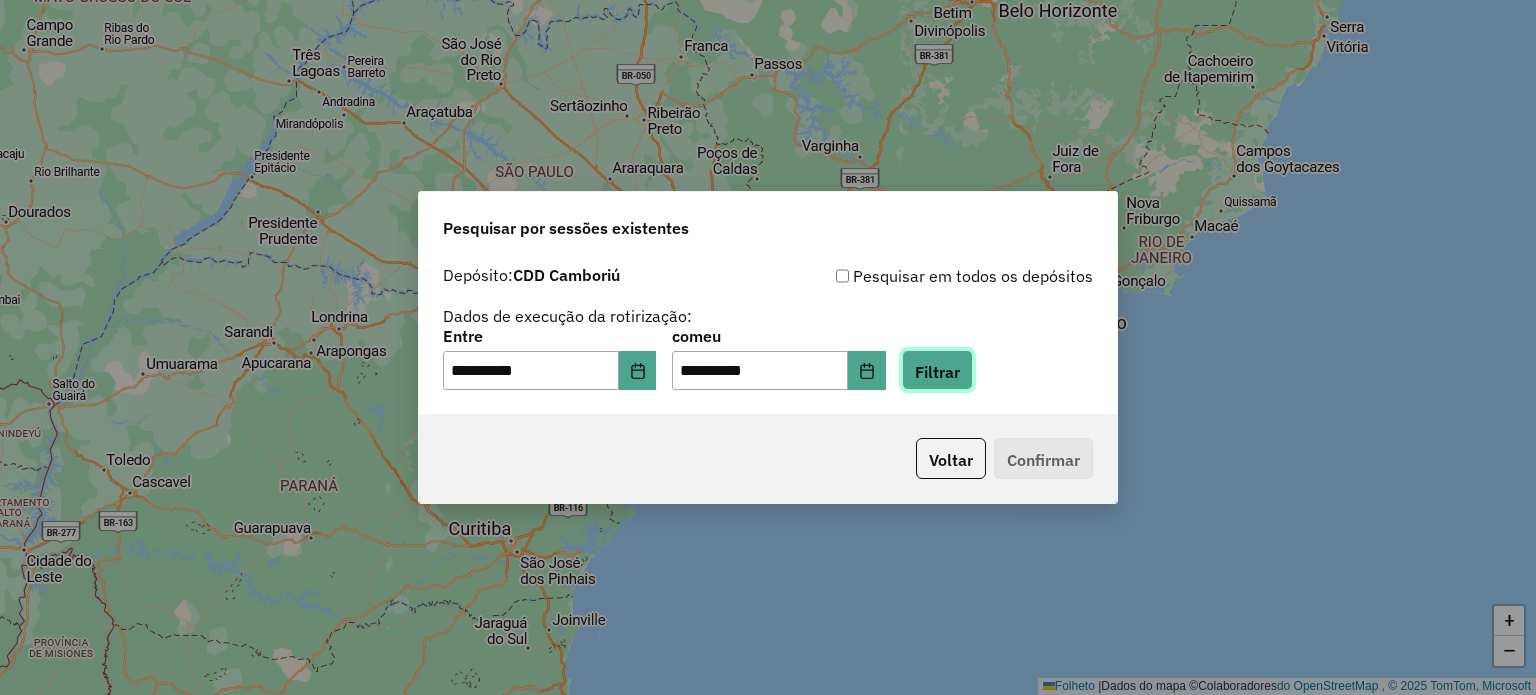 click on "Filtrar" 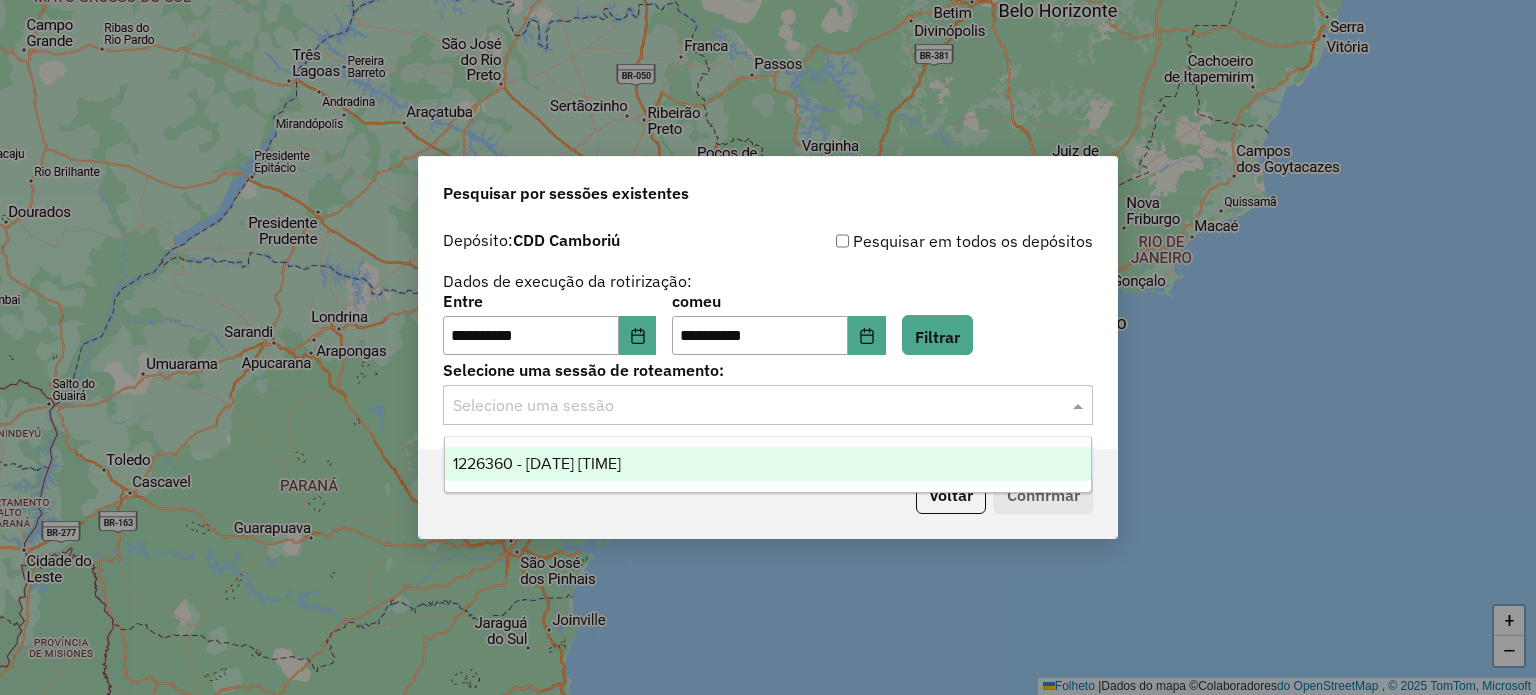 click 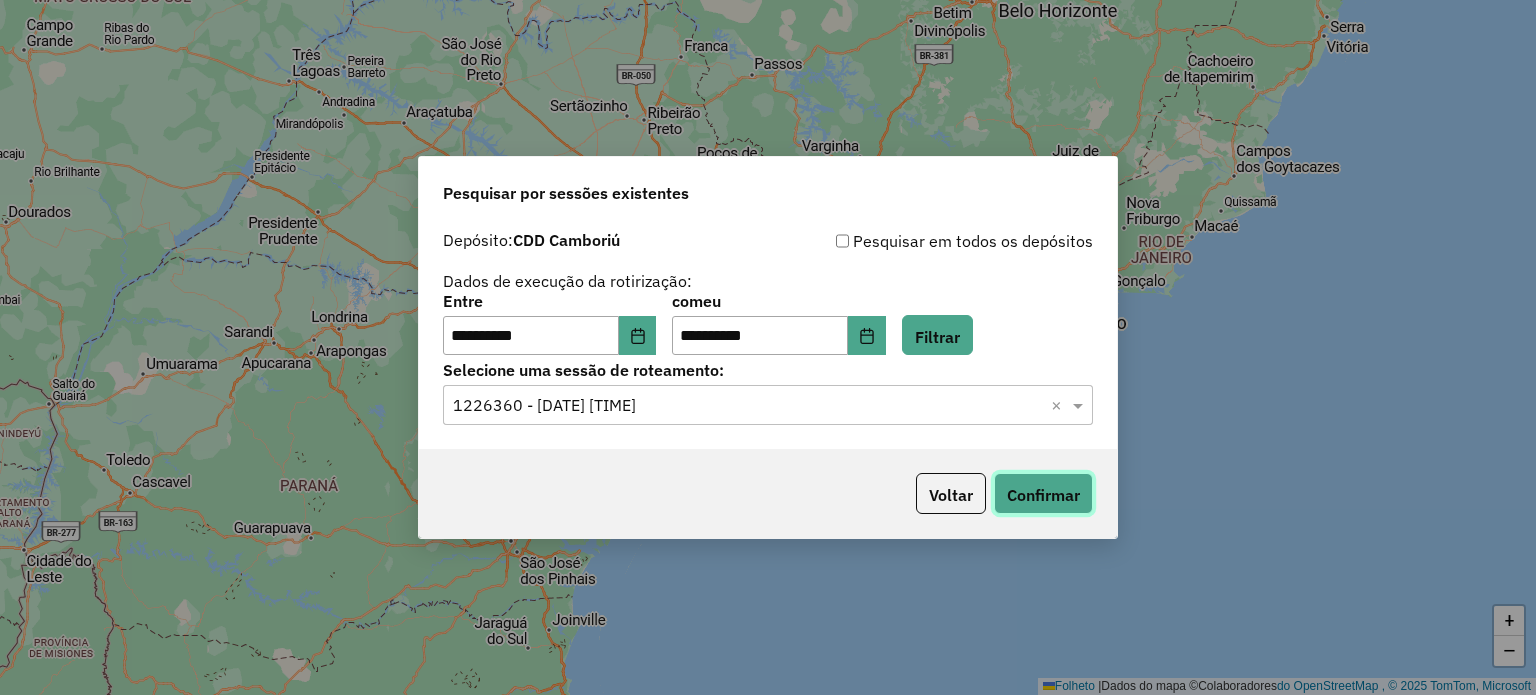 click on "Confirmar" 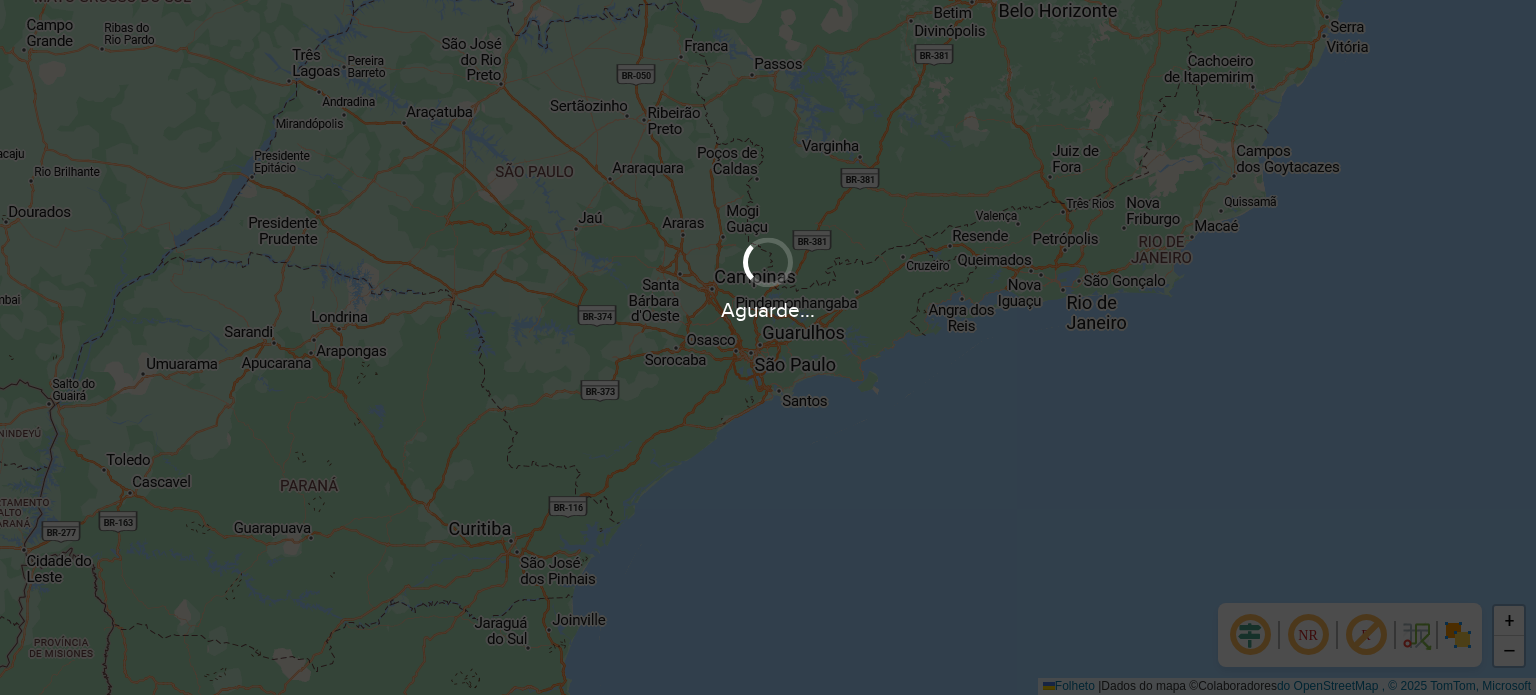scroll, scrollTop: 0, scrollLeft: 0, axis: both 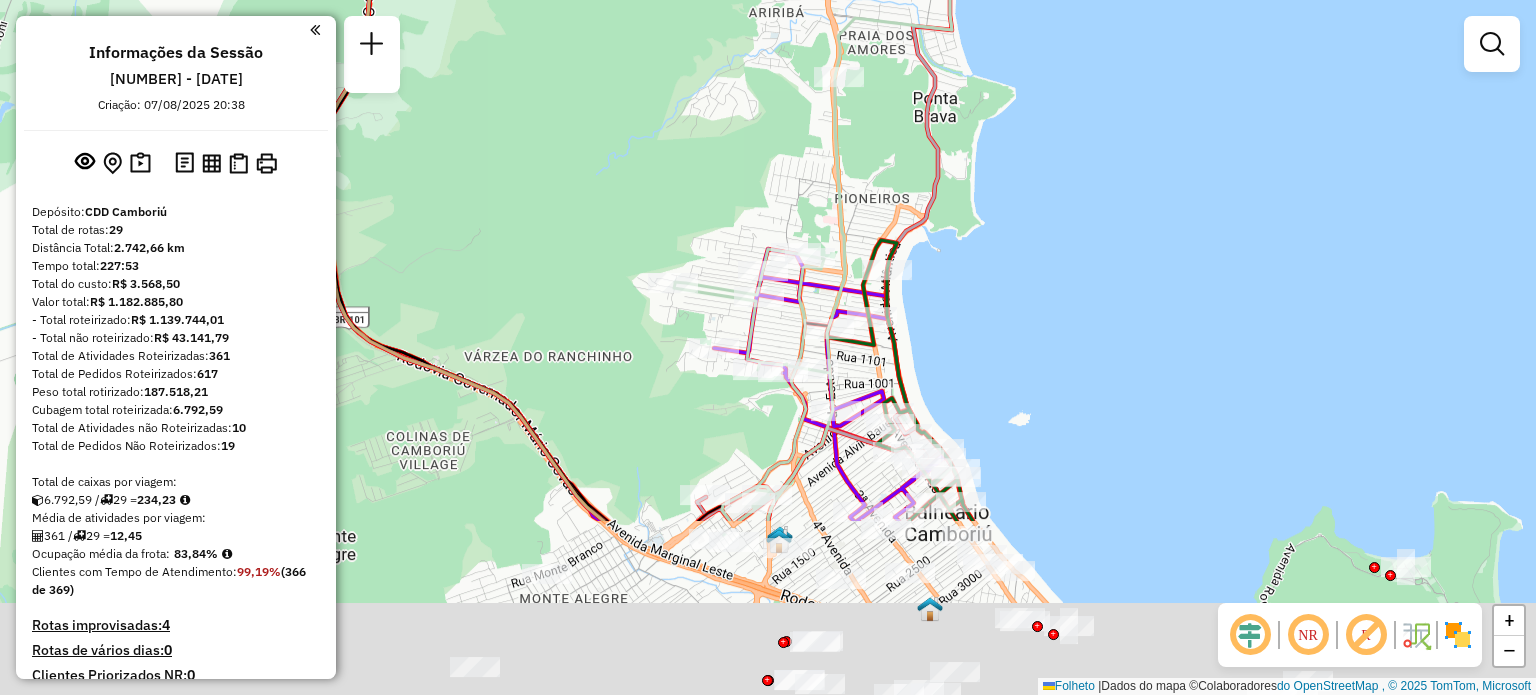 drag, startPoint x: 892, startPoint y: 355, endPoint x: 941, endPoint y: 246, distance: 119.507324 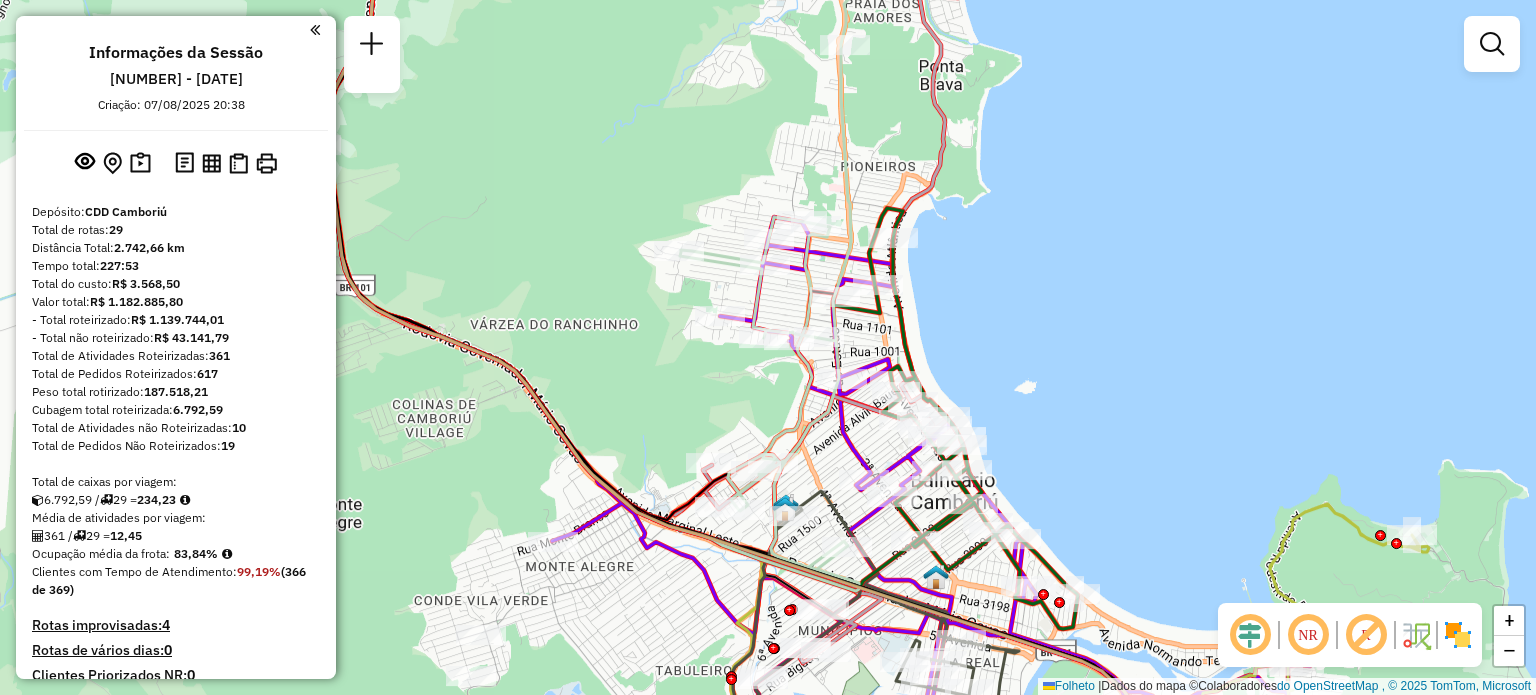 select on "**********" 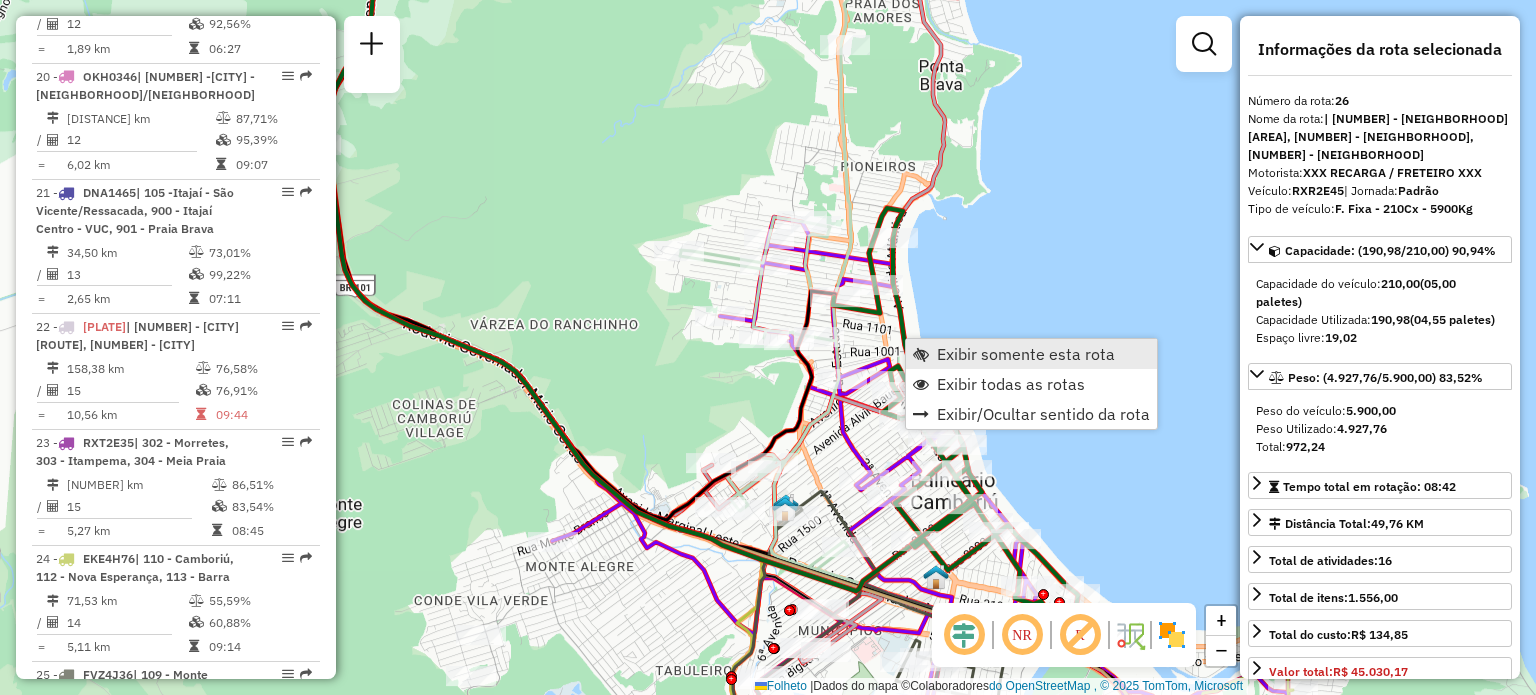 scroll, scrollTop: 4028, scrollLeft: 0, axis: vertical 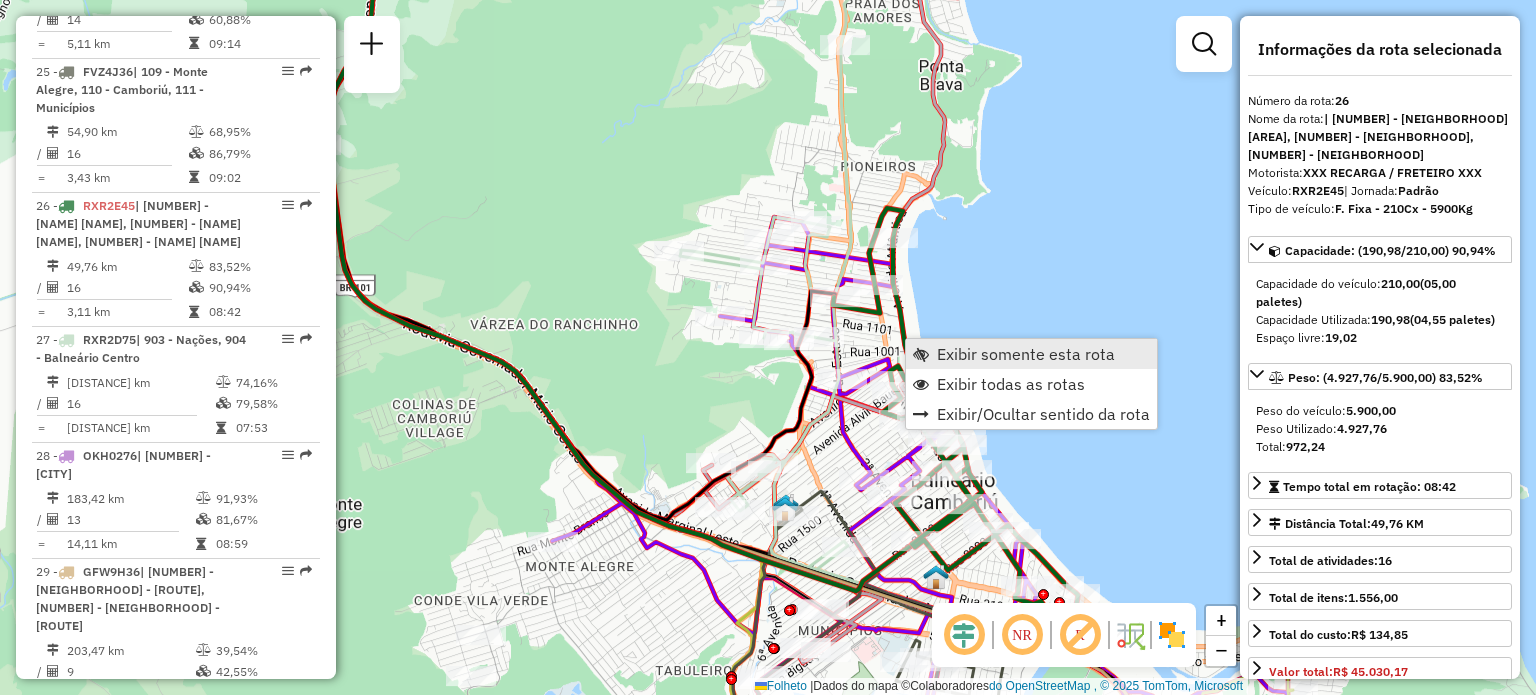 click on "Exibir somente esta rota" at bounding box center [1026, 354] 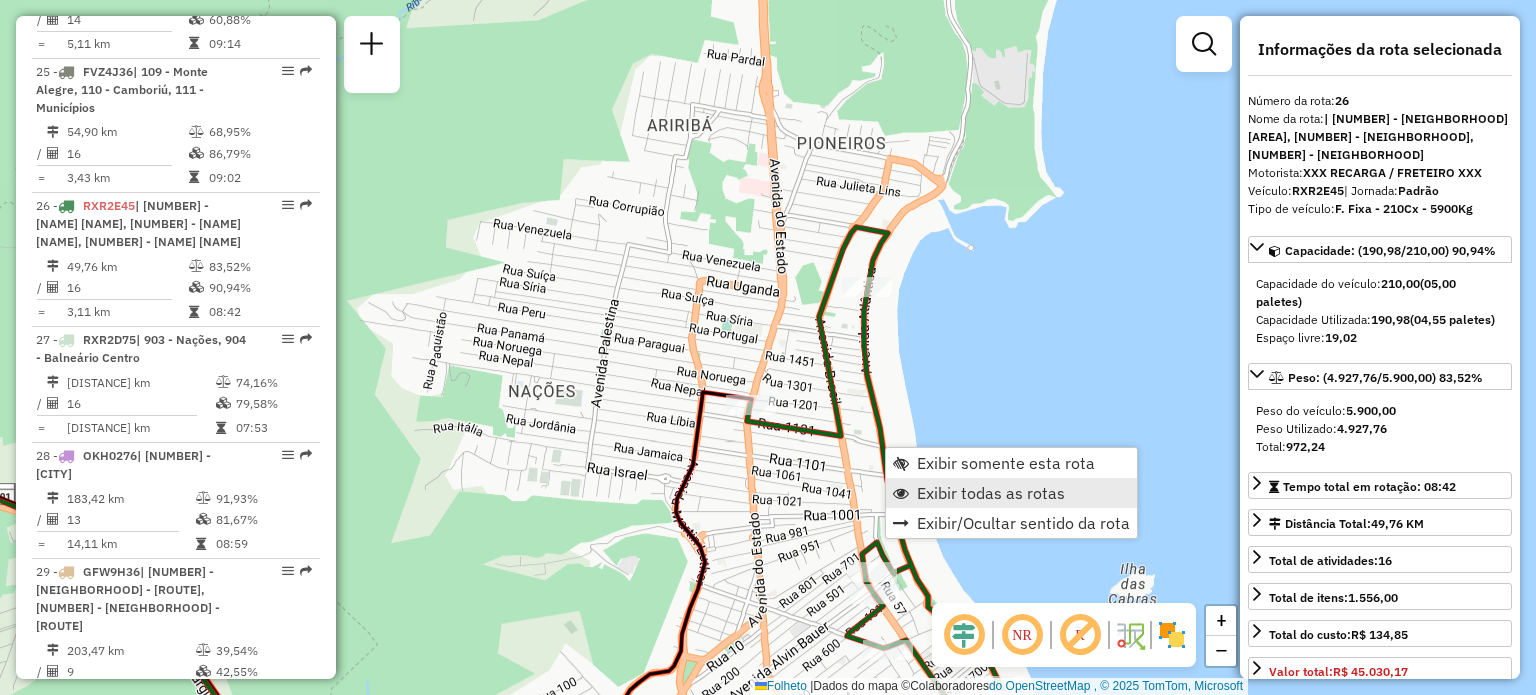 click on "Exibir todas as rotas" at bounding box center [991, 493] 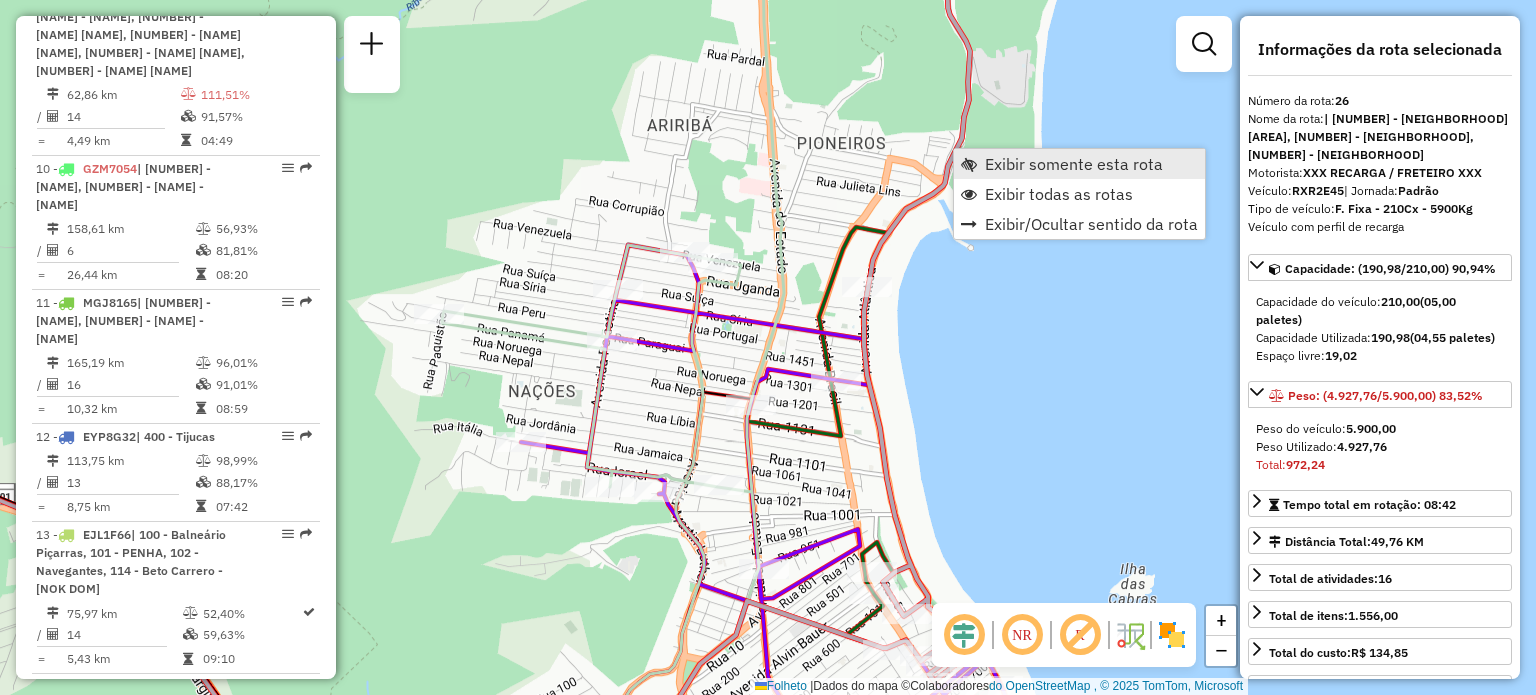 scroll, scrollTop: 1804, scrollLeft: 0, axis: vertical 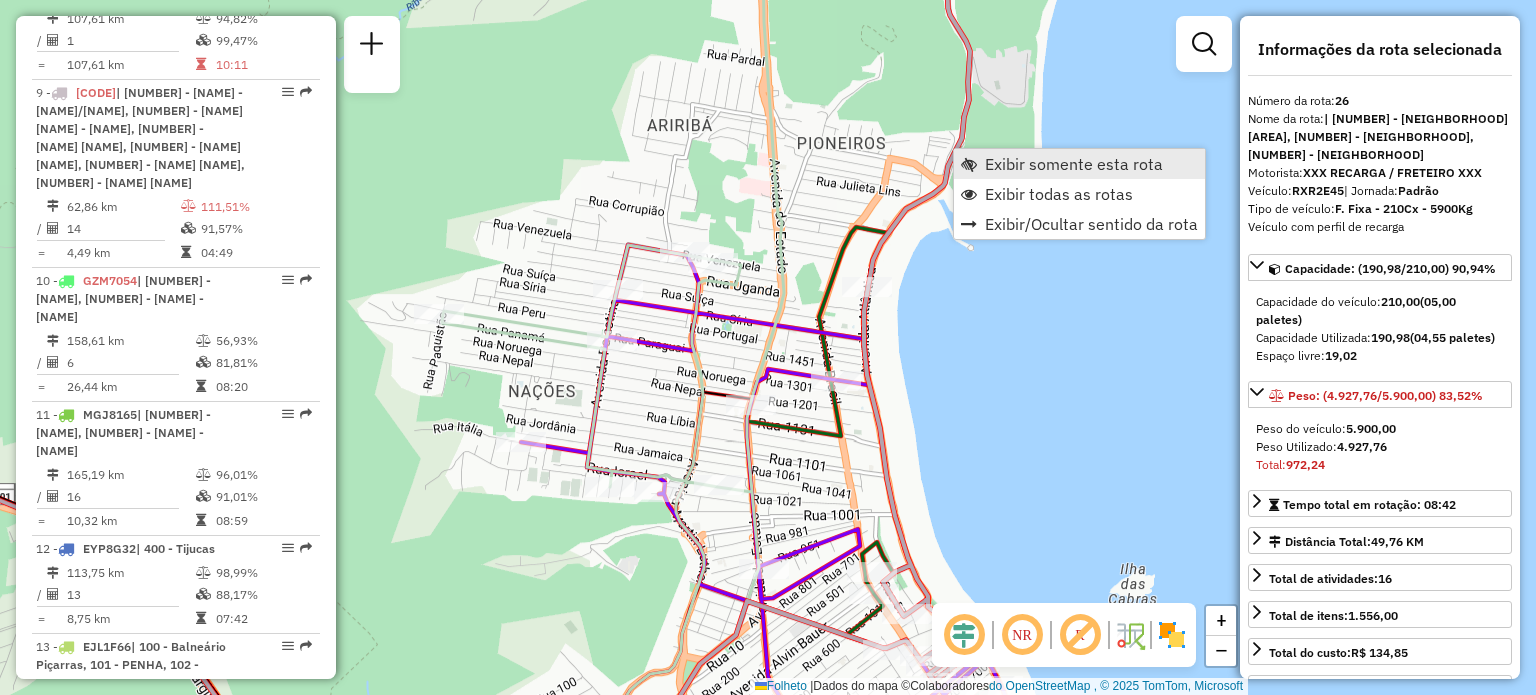 click on "Exibir somente esta rota" at bounding box center (1079, 164) 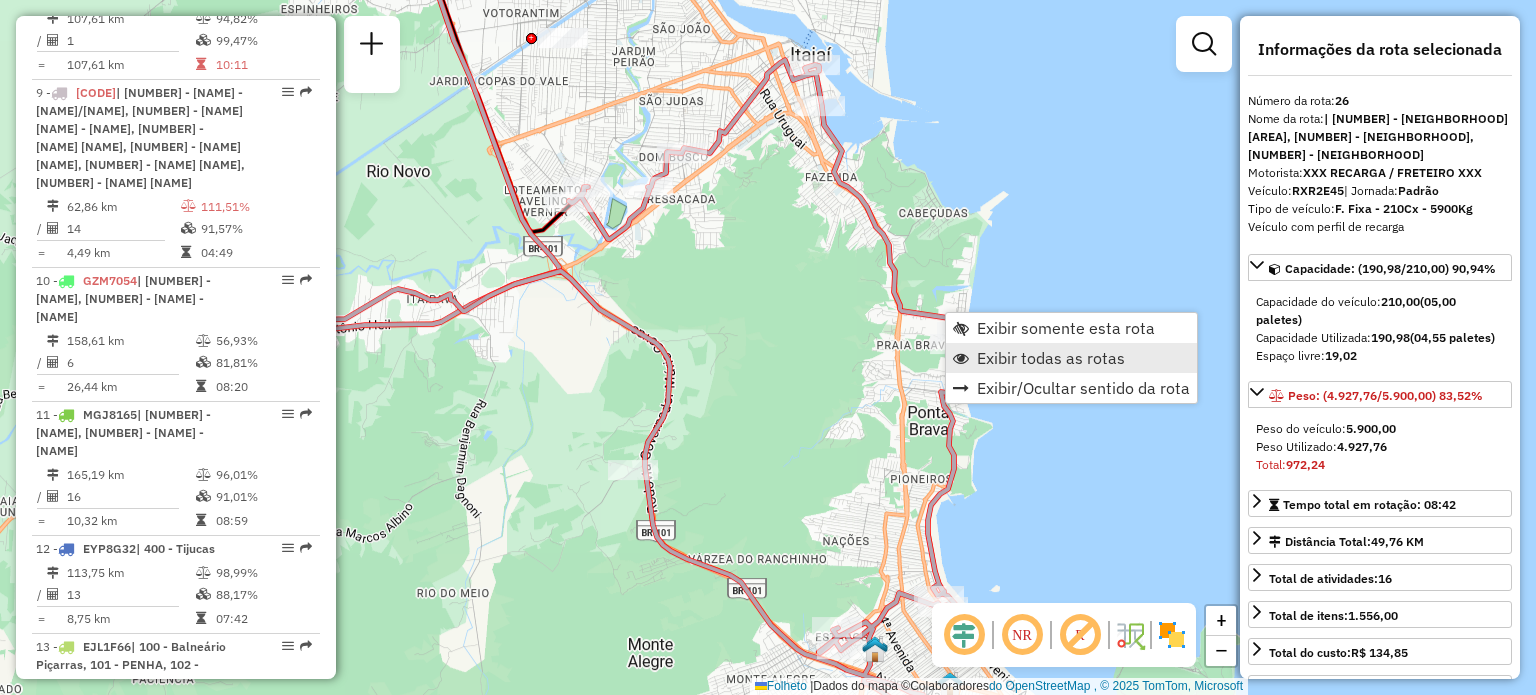 click on "Exibir todas as rotas" at bounding box center [1051, 358] 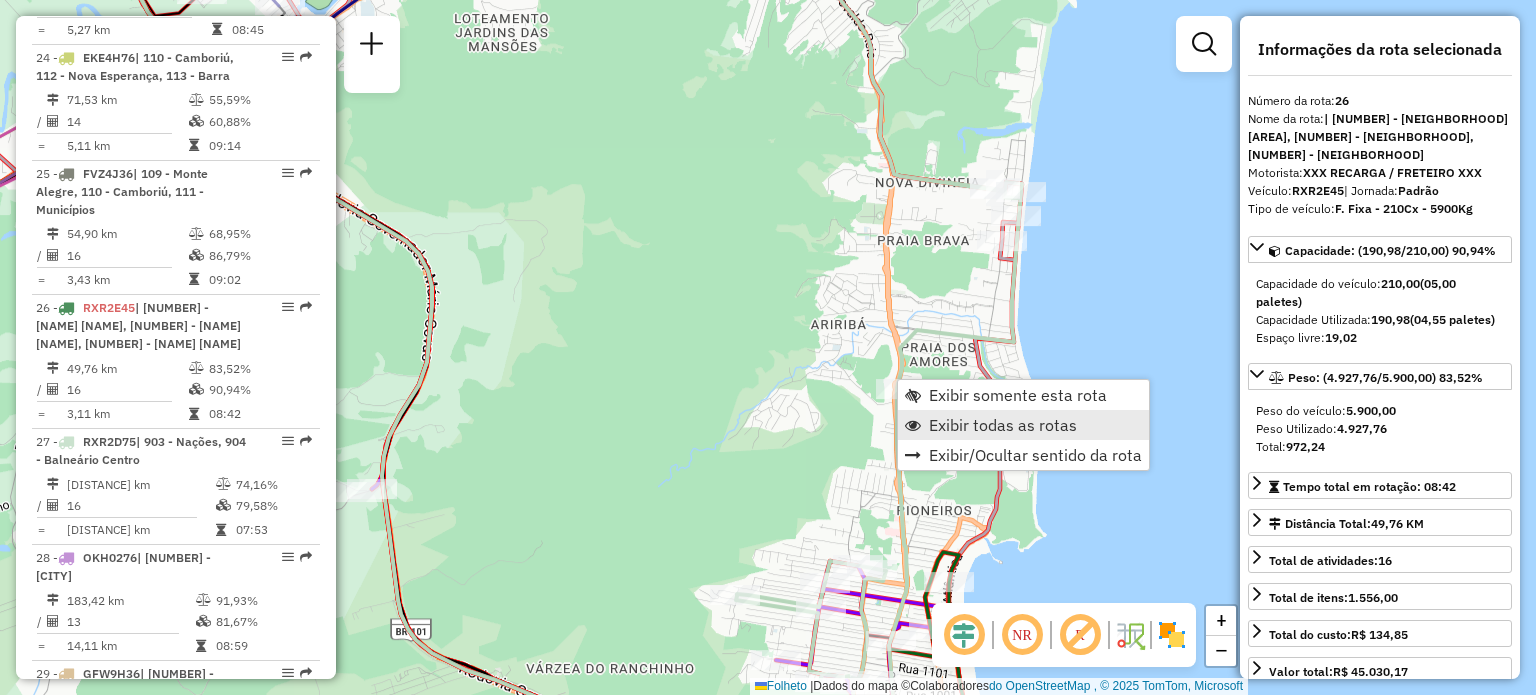 scroll, scrollTop: 4162, scrollLeft: 0, axis: vertical 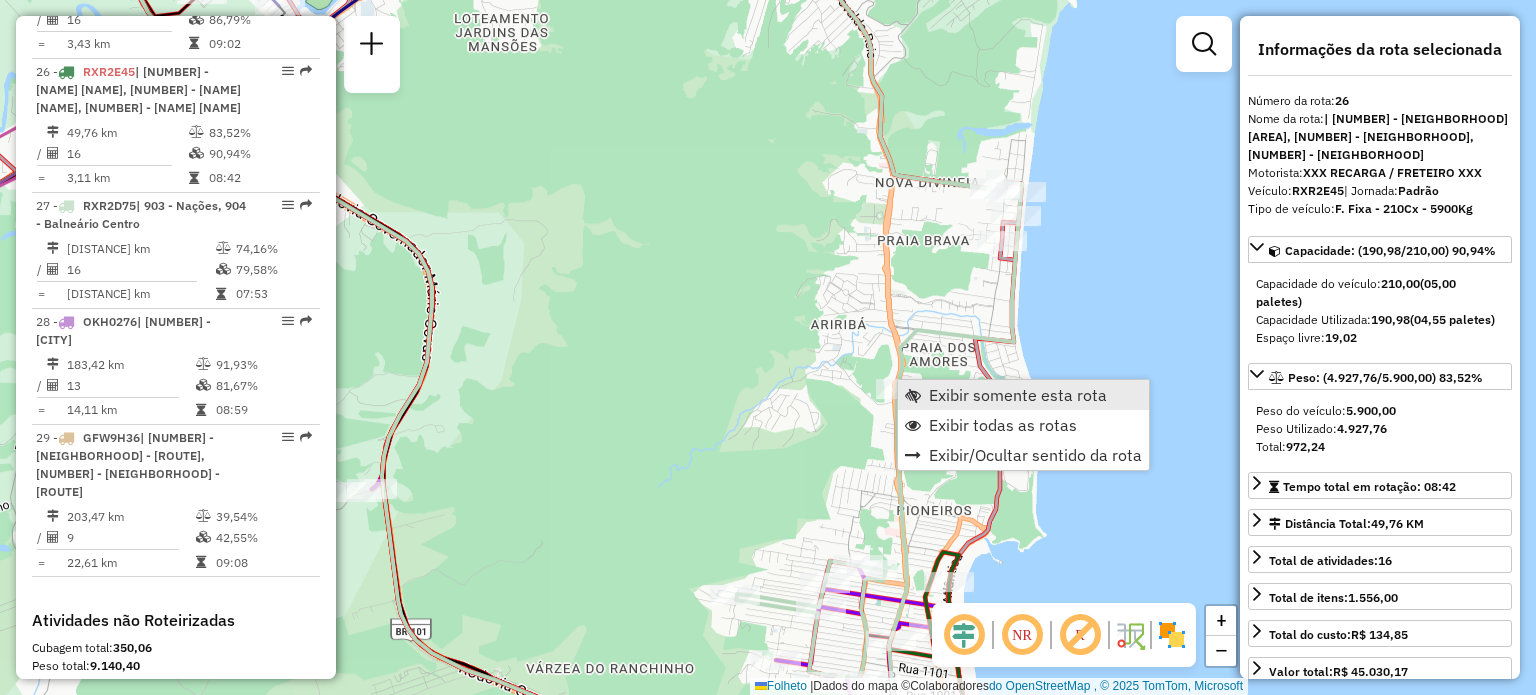 click on "Exibir somente esta rota" at bounding box center [1018, 395] 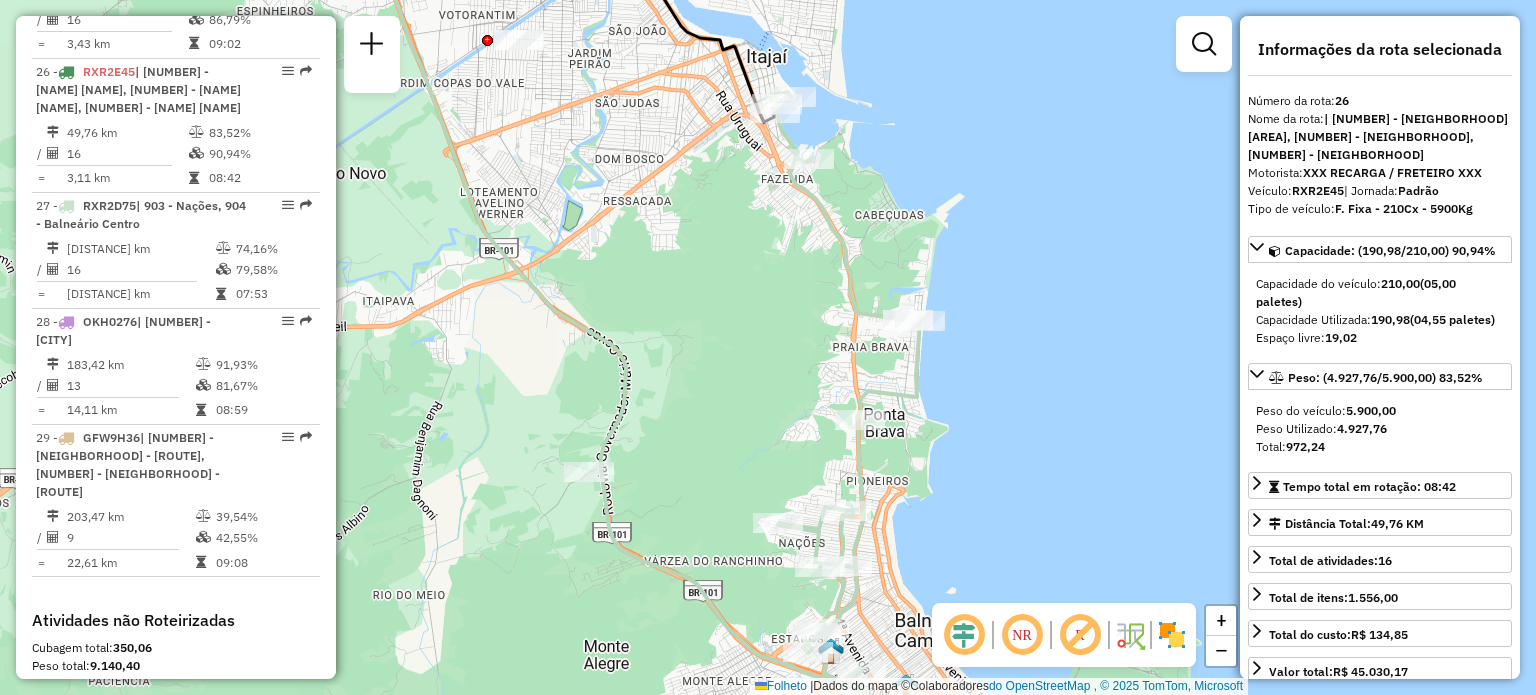 drag, startPoint x: 967, startPoint y: 401, endPoint x: 1016, endPoint y: 465, distance: 80.60397 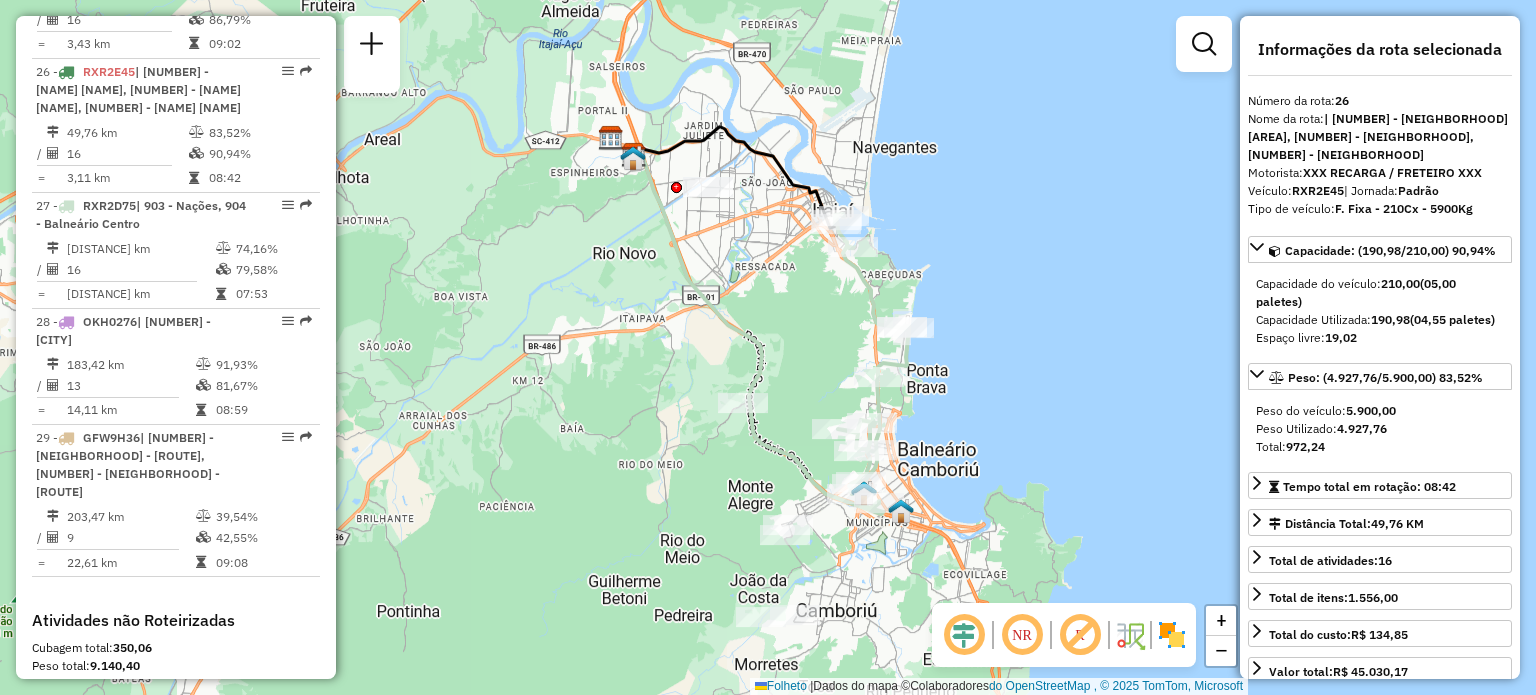 drag, startPoint x: 1002, startPoint y: 494, endPoint x: 954, endPoint y: 423, distance: 85.70297 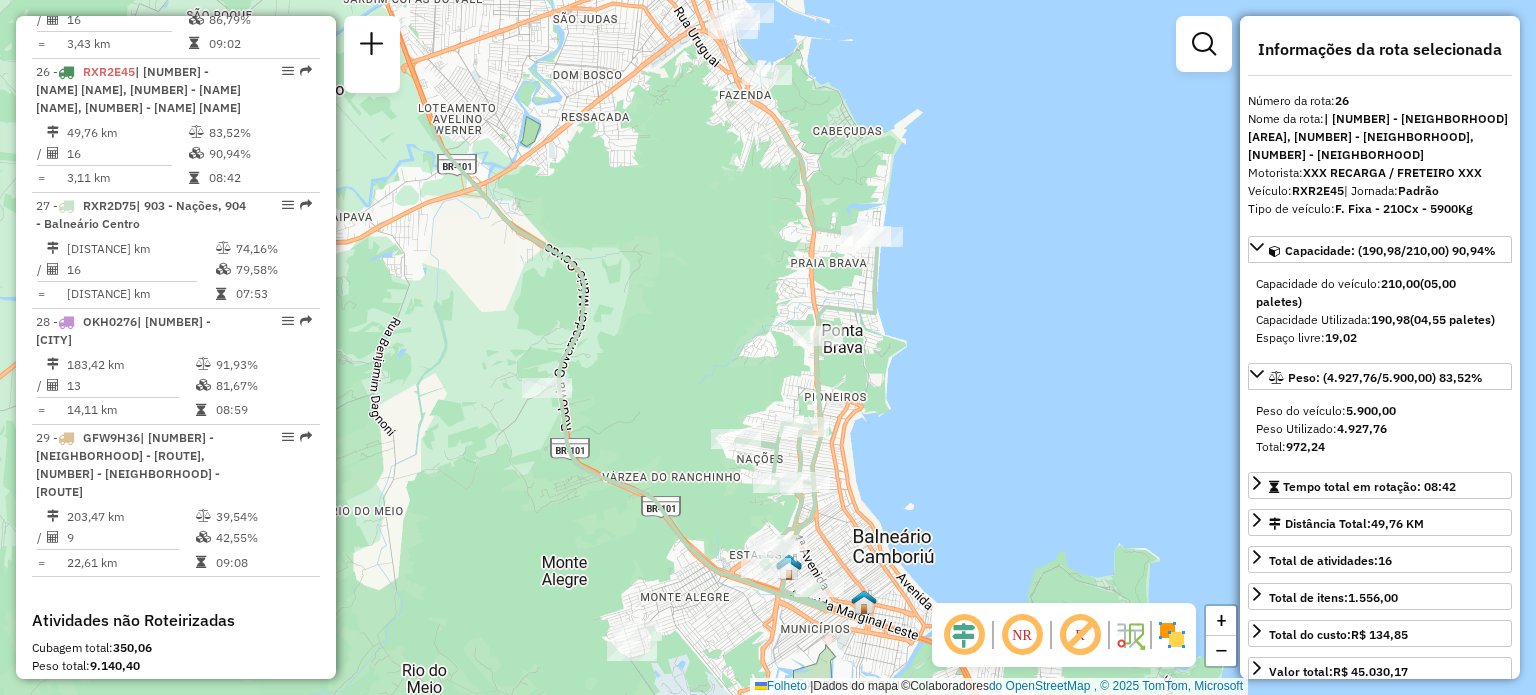 drag, startPoint x: 924, startPoint y: 222, endPoint x: 840, endPoint y: 417, distance: 212.32286 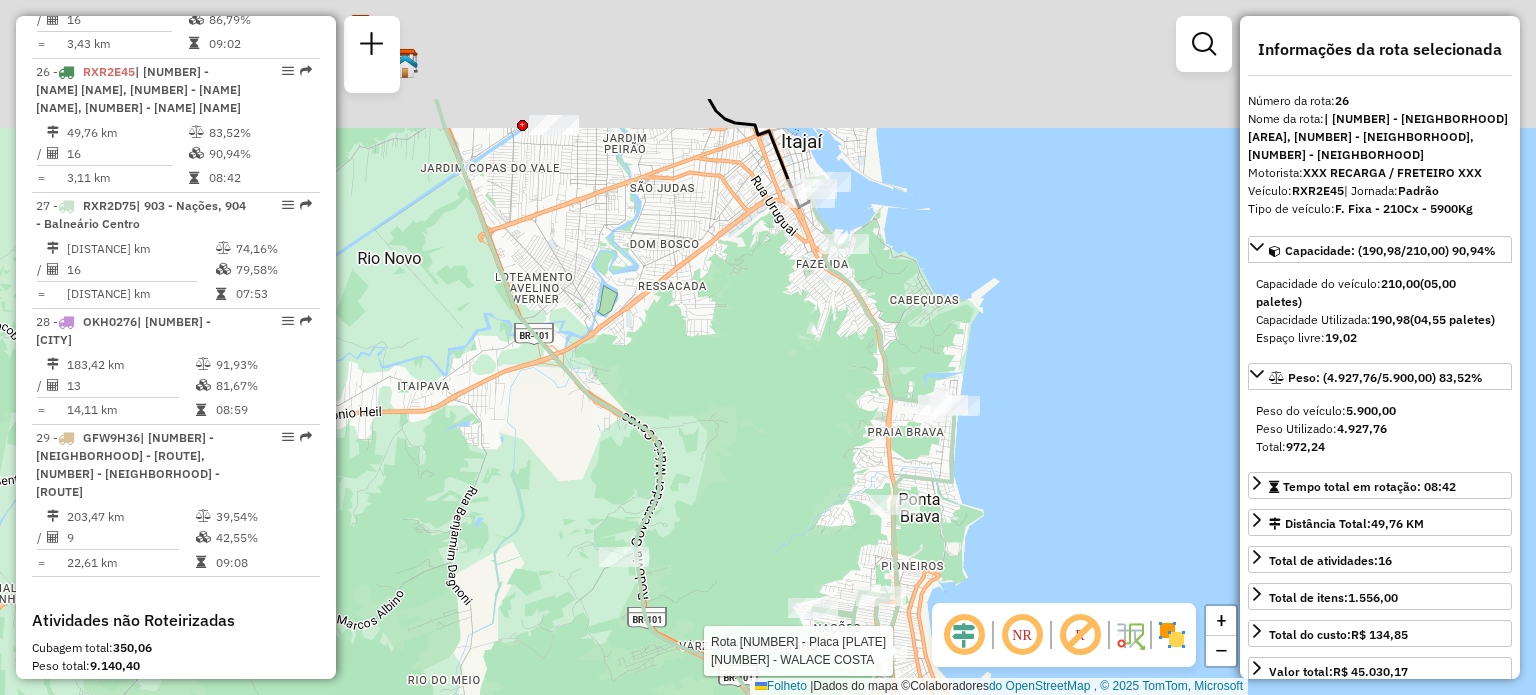 drag, startPoint x: 847, startPoint y: 162, endPoint x: 924, endPoint y: 331, distance: 185.71483 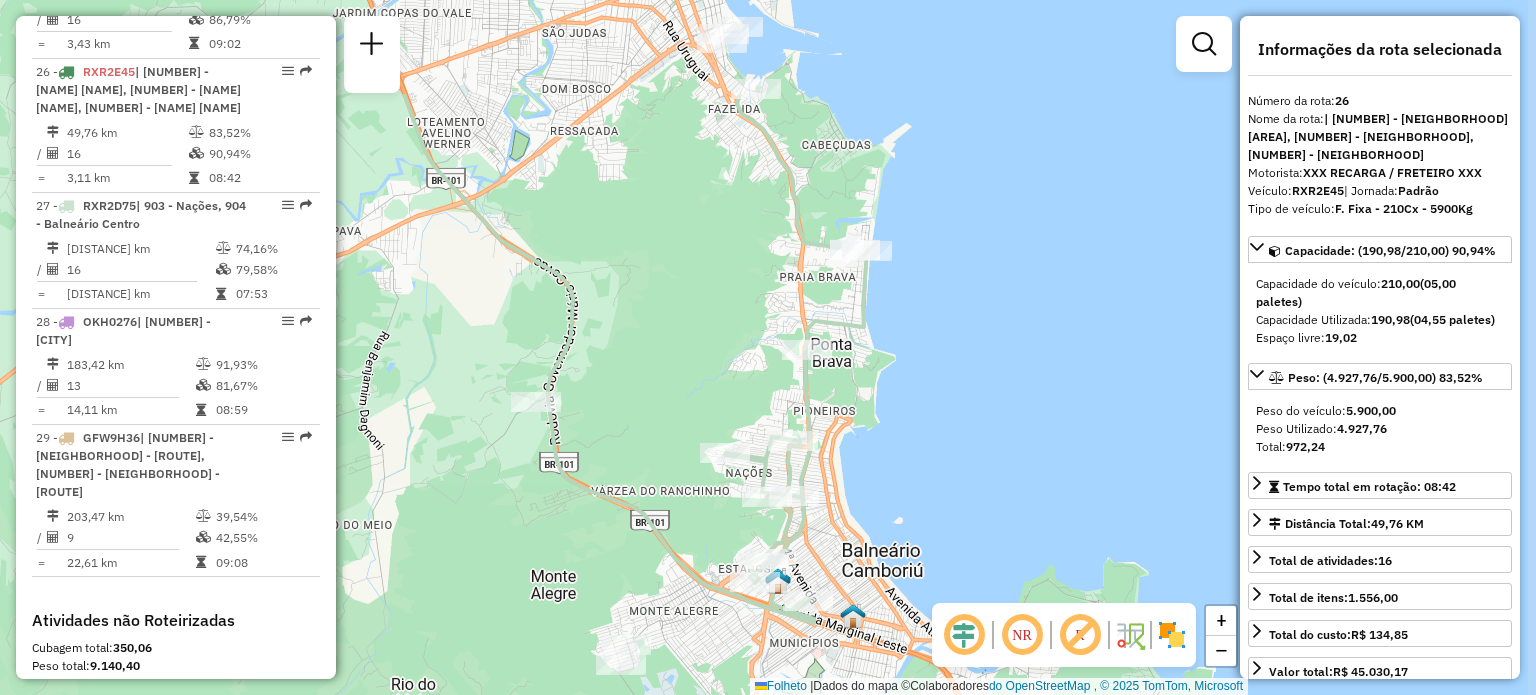 drag, startPoint x: 955, startPoint y: 175, endPoint x: 918, endPoint y: 326, distance: 155.46704 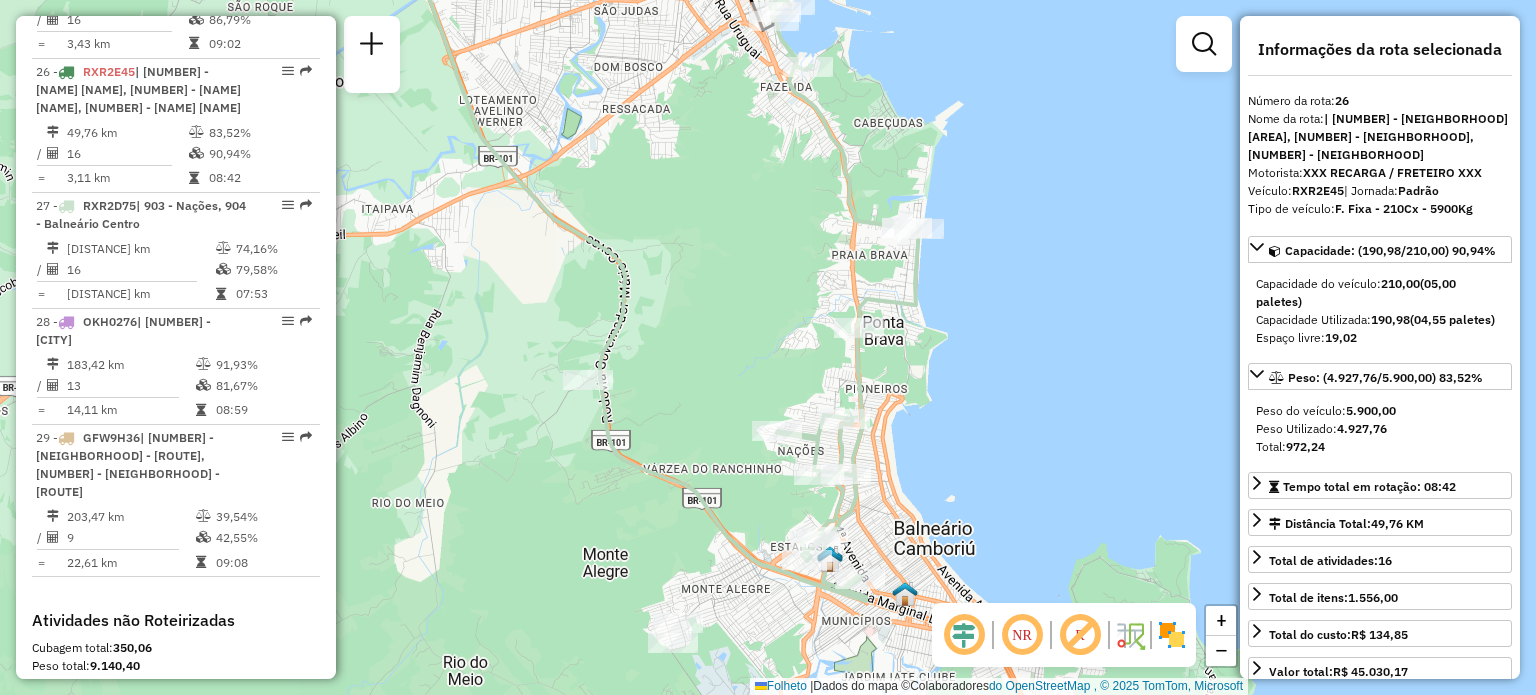drag, startPoint x: 741, startPoint y: 129, endPoint x: 710, endPoint y: 184, distance: 63.134777 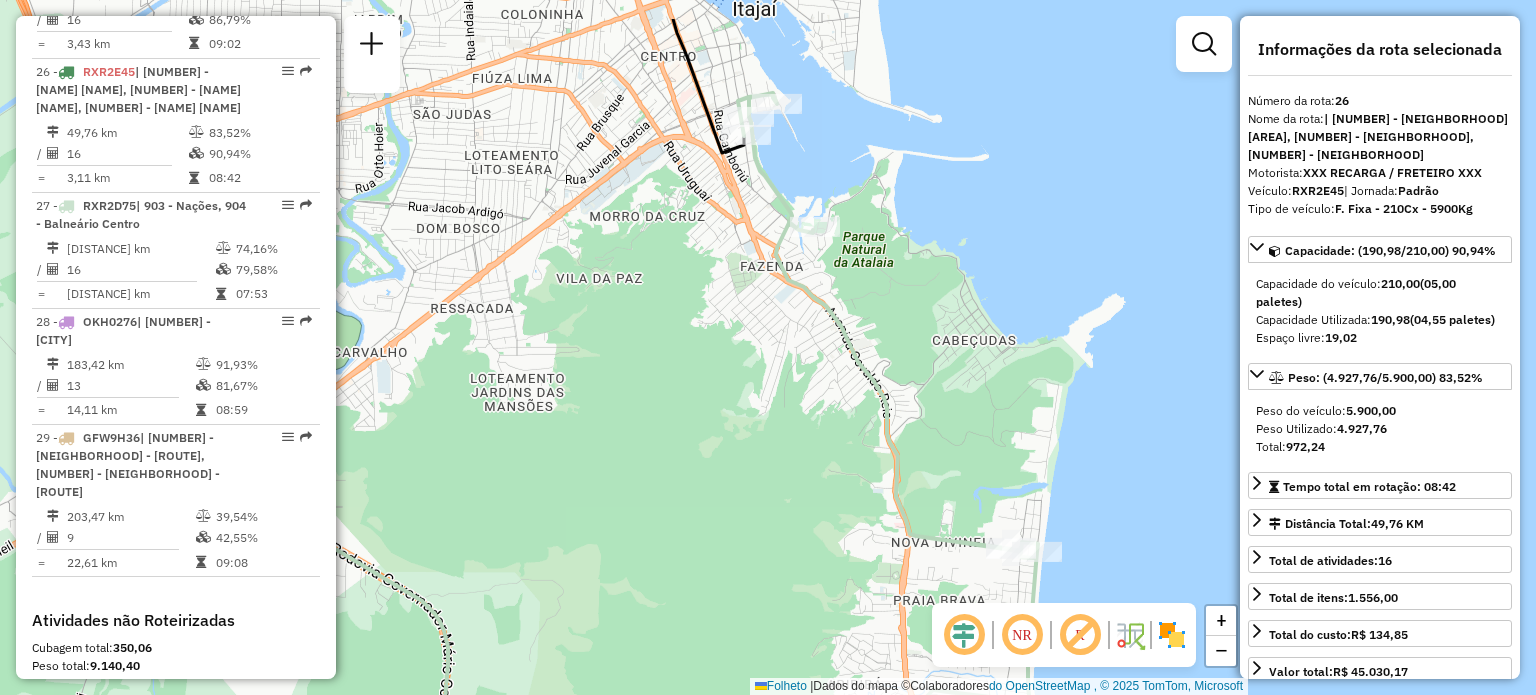 click on "Janela de atendimento Grau de atendimento Capacidade Transportadoras Veículos Cliente Pedidos Rotas Selecione os dias da semana para filtrar as janelas de atendimento Segmento Ter Qua Qui Sexo Sáb Dom Informe o período da janela de atendimento: De: Comeu: Filtrar exatamente a janela do cliente Considerar janela de atendimento padrão Selecione os dias da semana para filtrar as notas de atendimento Segmento Ter Qua Qui Sexo Sáb Dom Considerar clientes sem dia de atendimento cadastrado Clientes fora do dia de atendimento selecionado Filtre as atividades entre os valores definidos abaixo: Peso mínimo: Peso máximo: Cubagem mínima: Cubagem máxima: De: Comeu: Filtre as atividades entre o tempo de atendimento definido abaixo: De: Comeu: Considerar capacidade total de clientes não roteirizados Transportadora: Selecione um ou mais itens Tipo de veículo: Selecione um ou mais itens Veículo: Selecione um ou mais itens Motorista: Selecione um ou mais itens Nome: Tipo de cliente: Selecione um ou mais itens Tipo:" 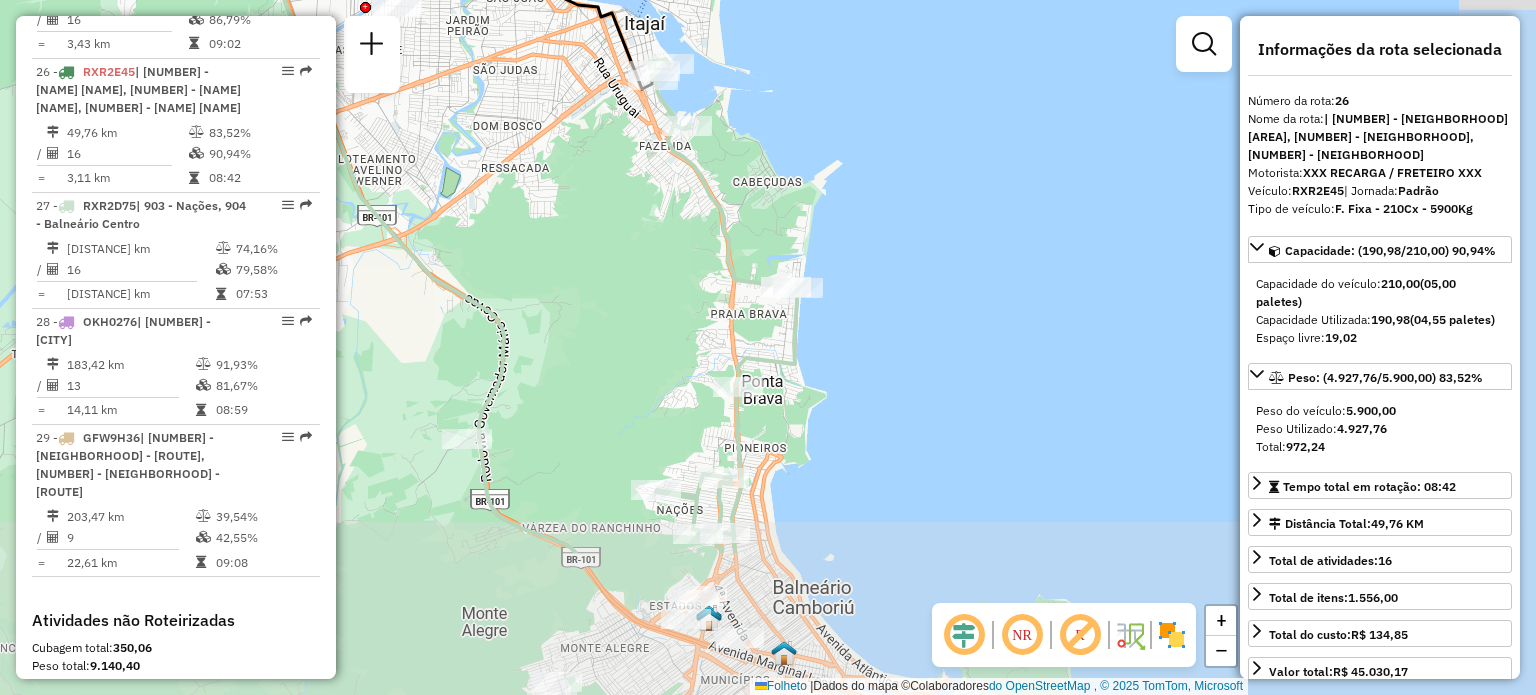 drag, startPoint x: 989, startPoint y: 432, endPoint x: 758, endPoint y: 220, distance: 313.5363 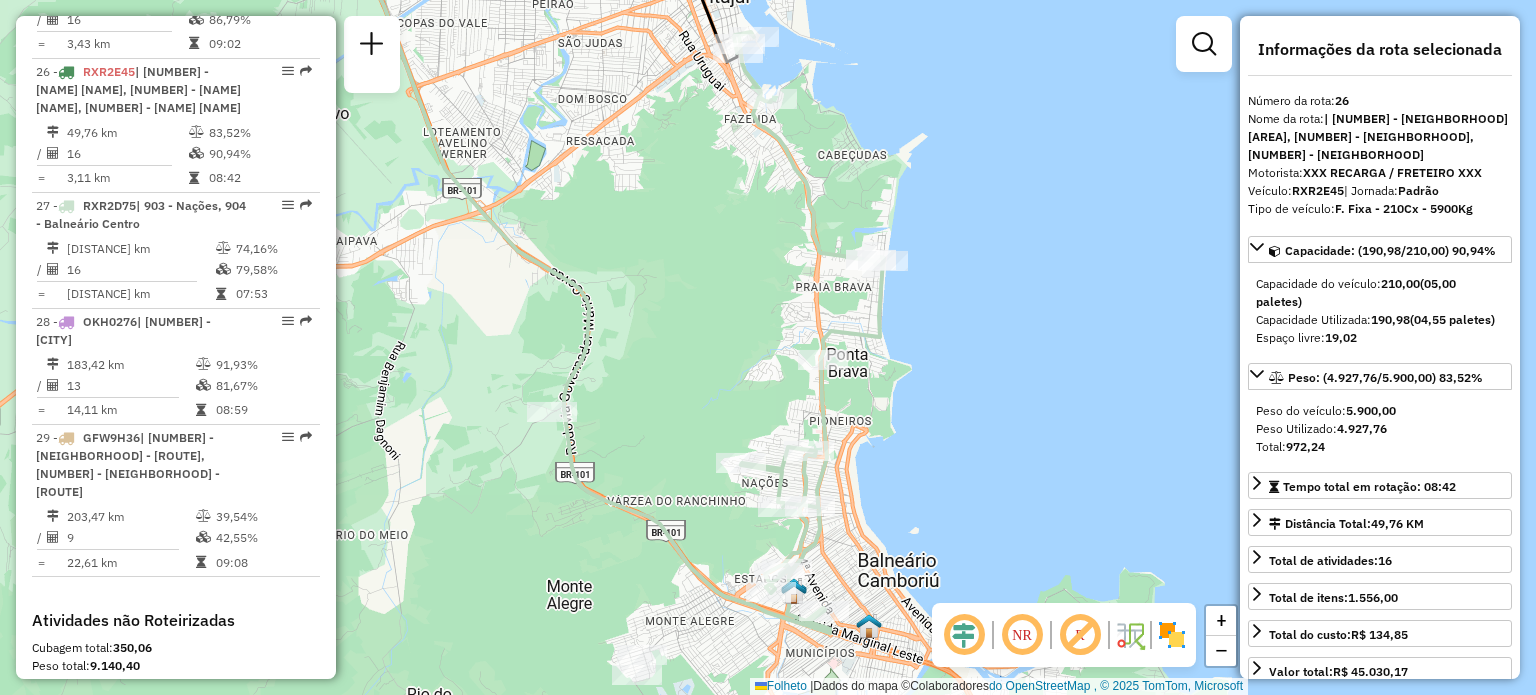 drag, startPoint x: 776, startPoint y: 336, endPoint x: 862, endPoint y: 309, distance: 90.13878 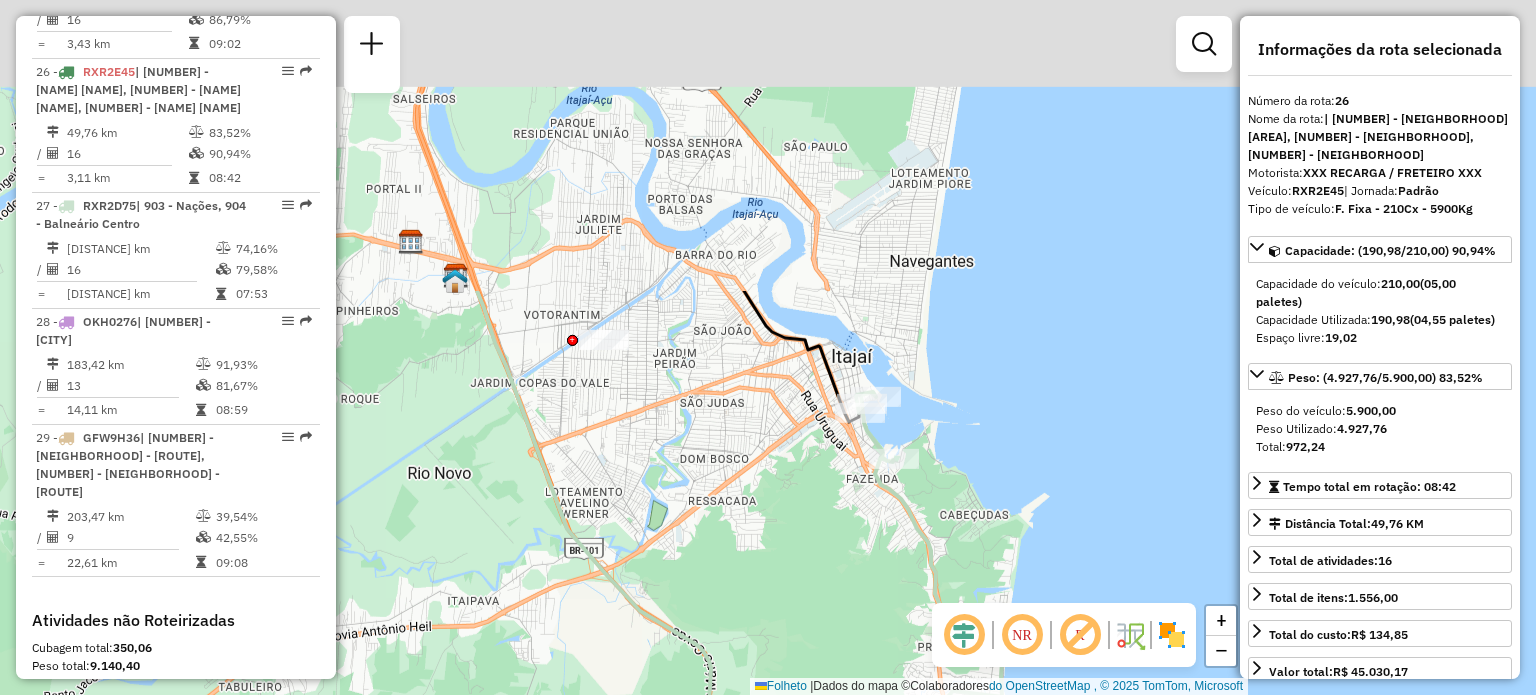 drag, startPoint x: 807, startPoint y: 103, endPoint x: 929, endPoint y: 463, distance: 380.1105 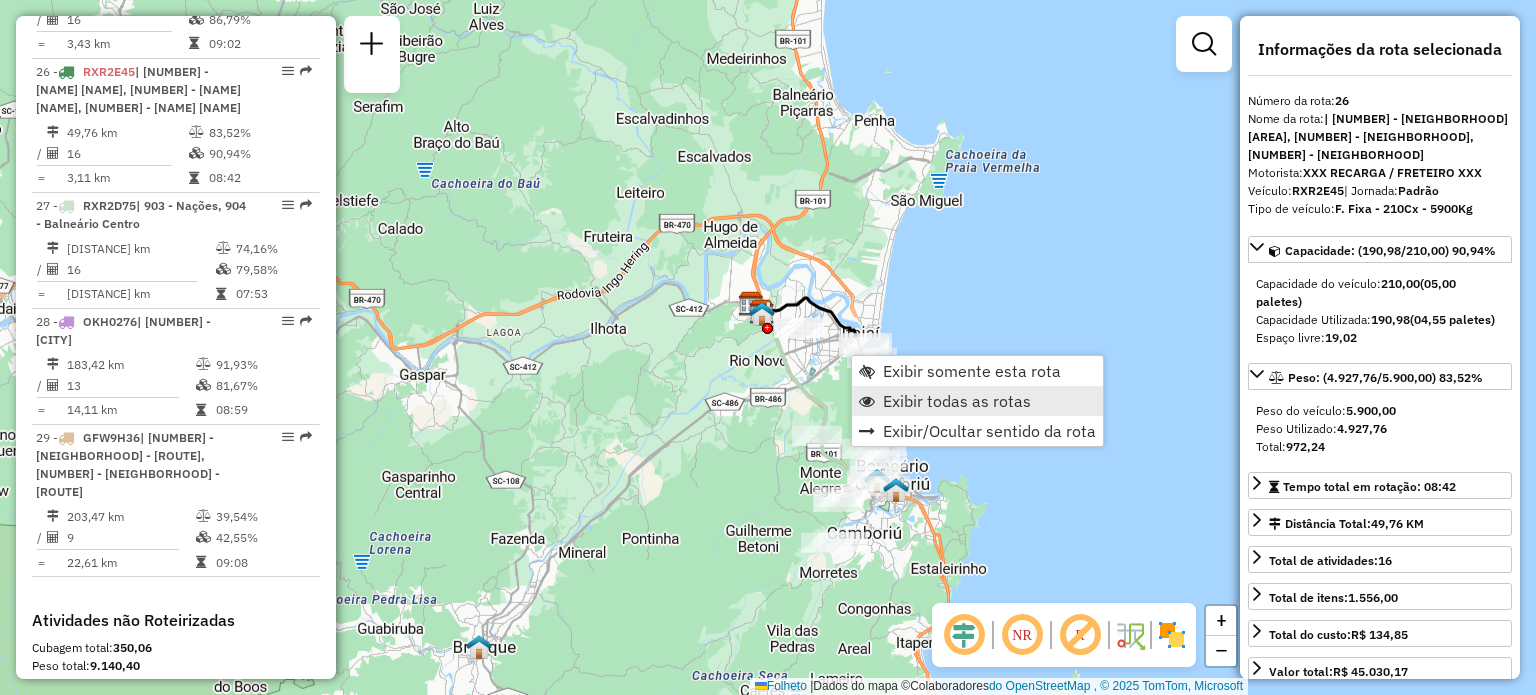 click on "Exibir todas as rotas" at bounding box center (957, 401) 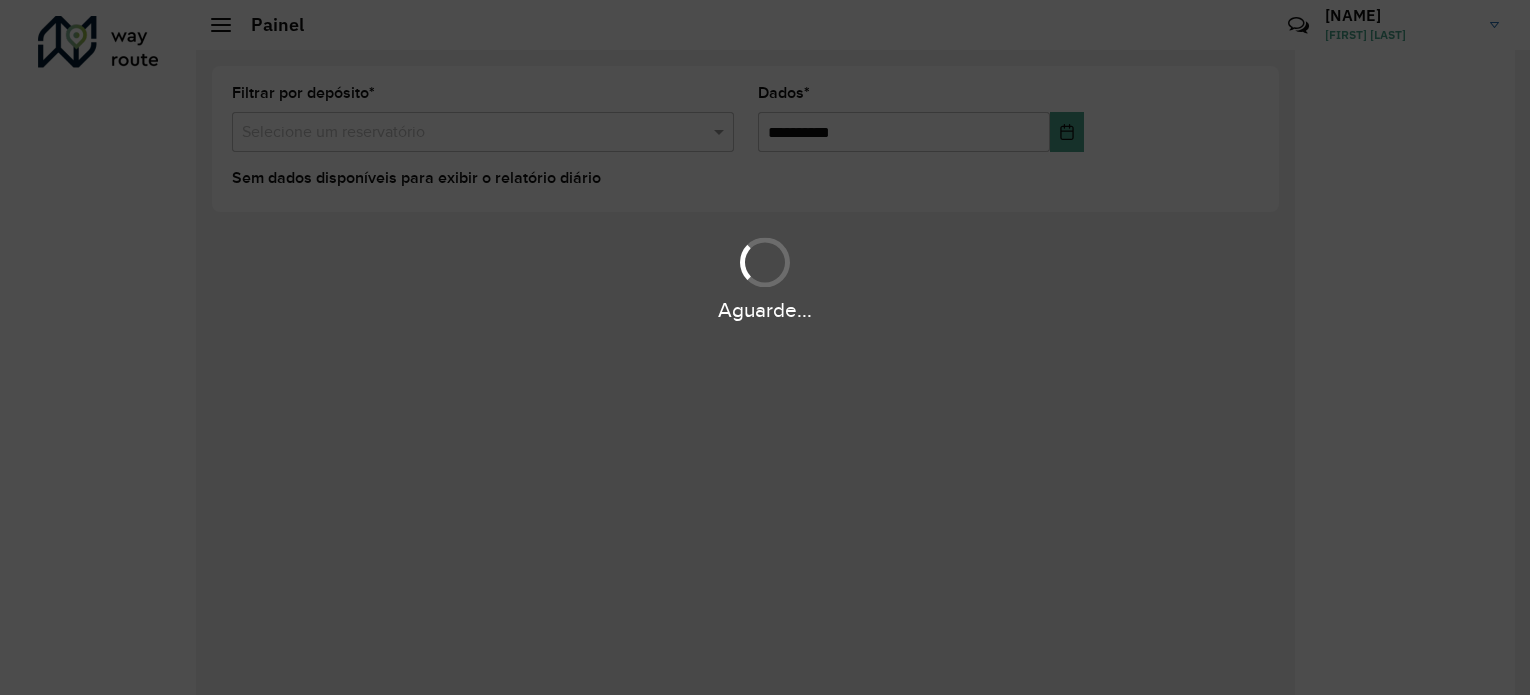 scroll, scrollTop: 0, scrollLeft: 0, axis: both 